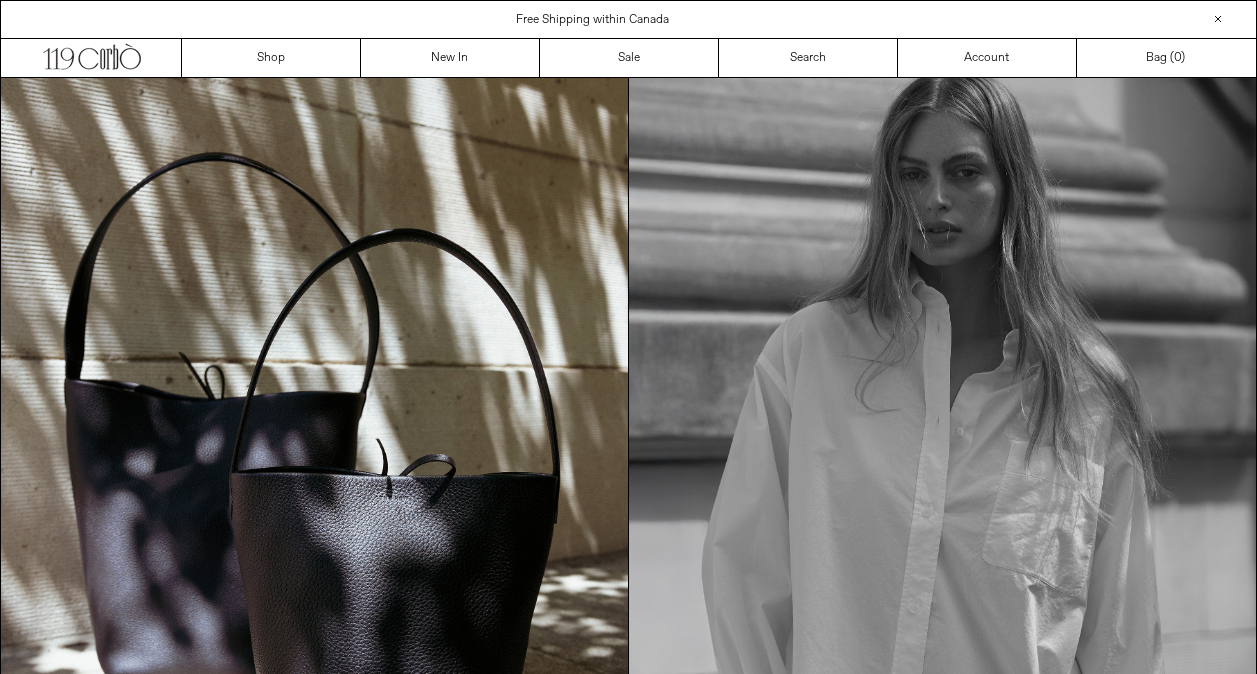 scroll, scrollTop: 0, scrollLeft: 0, axis: both 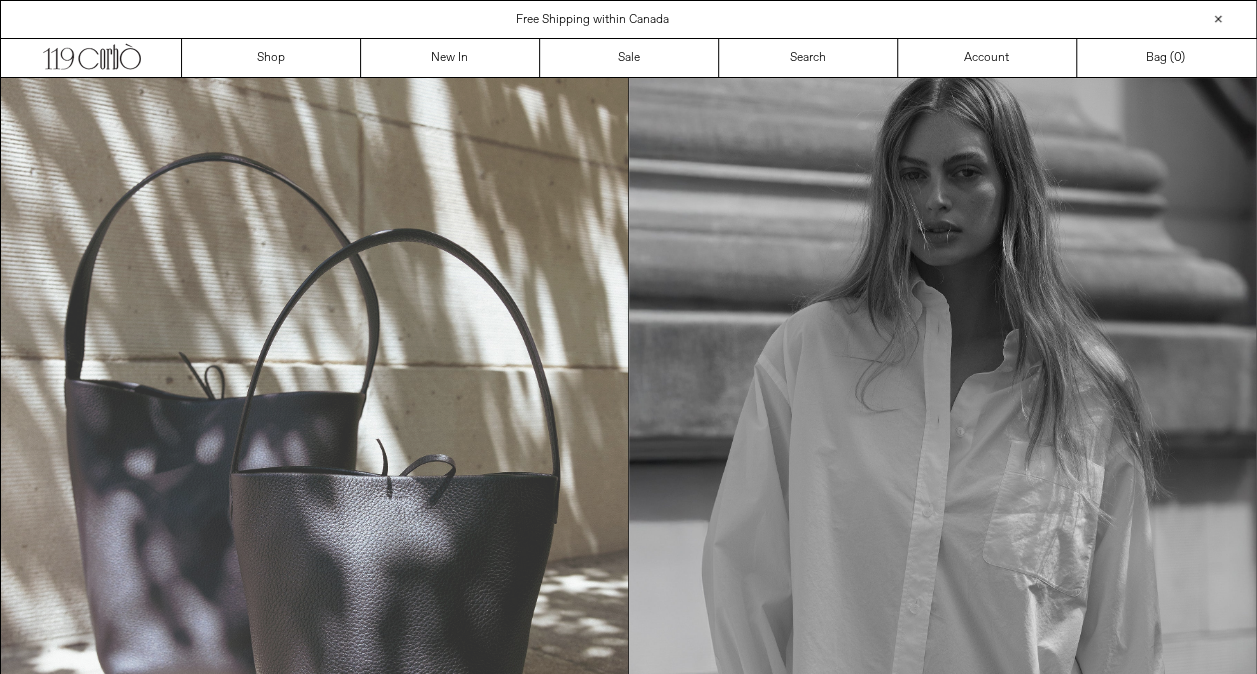 click at bounding box center [314, 473] 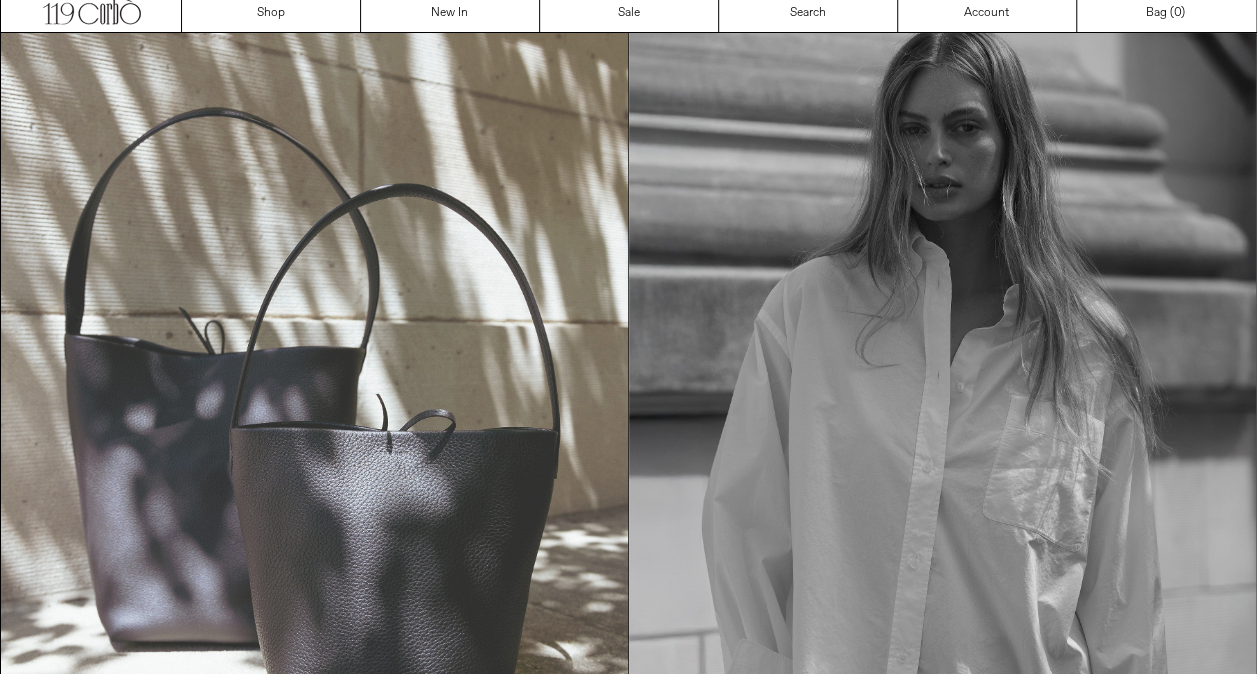 scroll, scrollTop: 70, scrollLeft: 0, axis: vertical 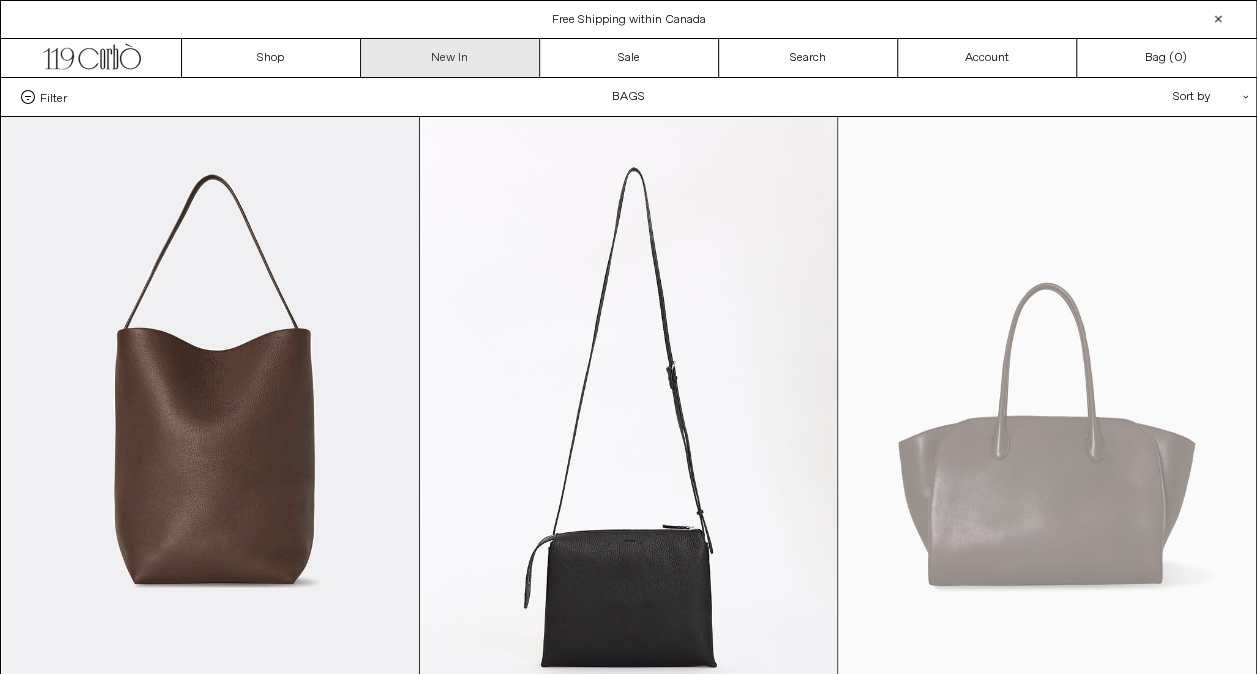 click on "New In" at bounding box center [450, 58] 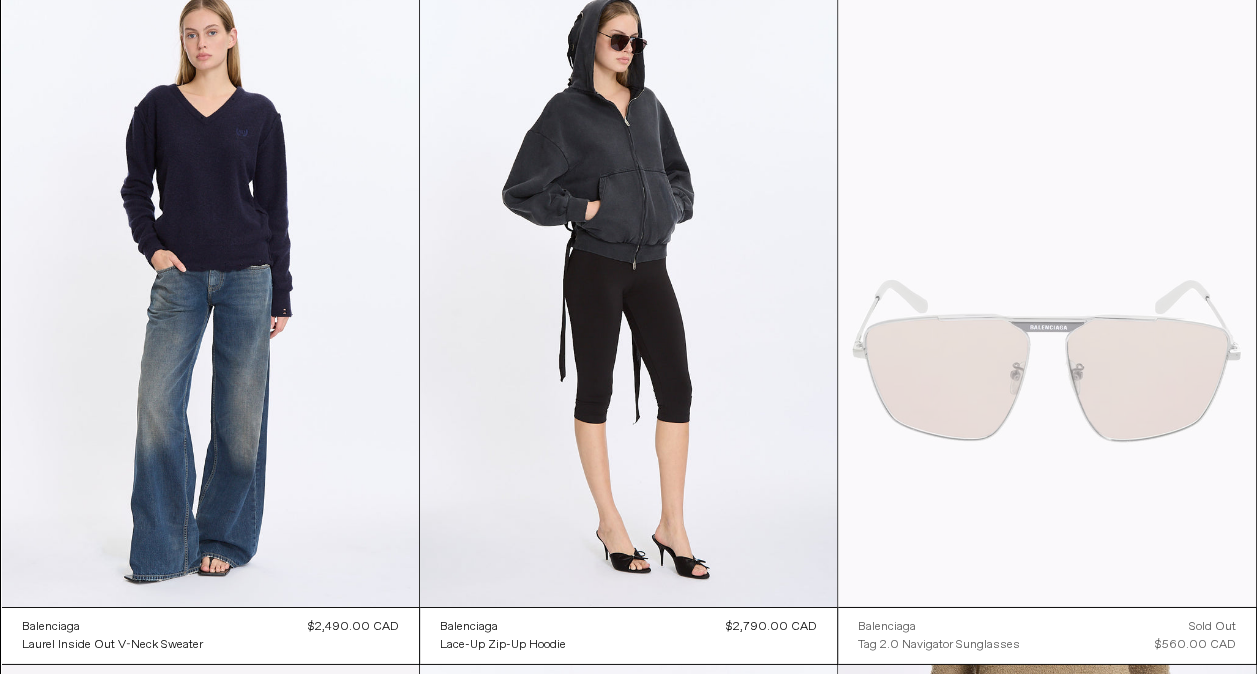 scroll, scrollTop: 2900, scrollLeft: 0, axis: vertical 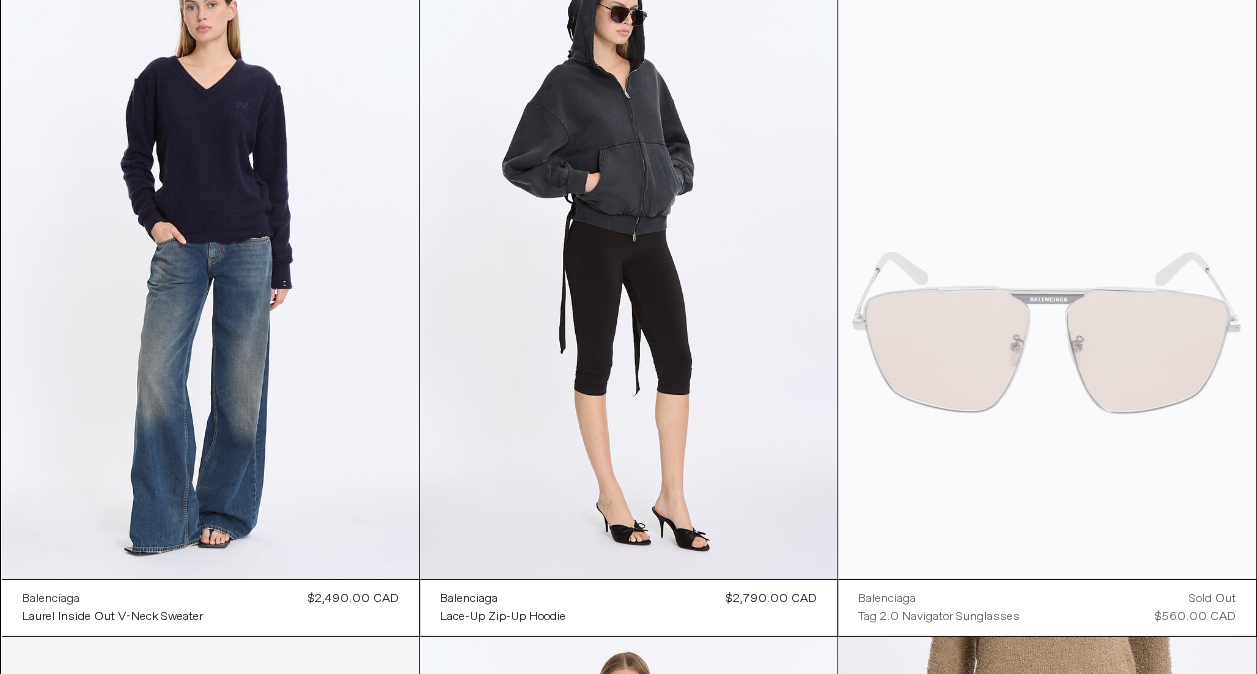 click on "Balenciaga" at bounding box center (51, 599) 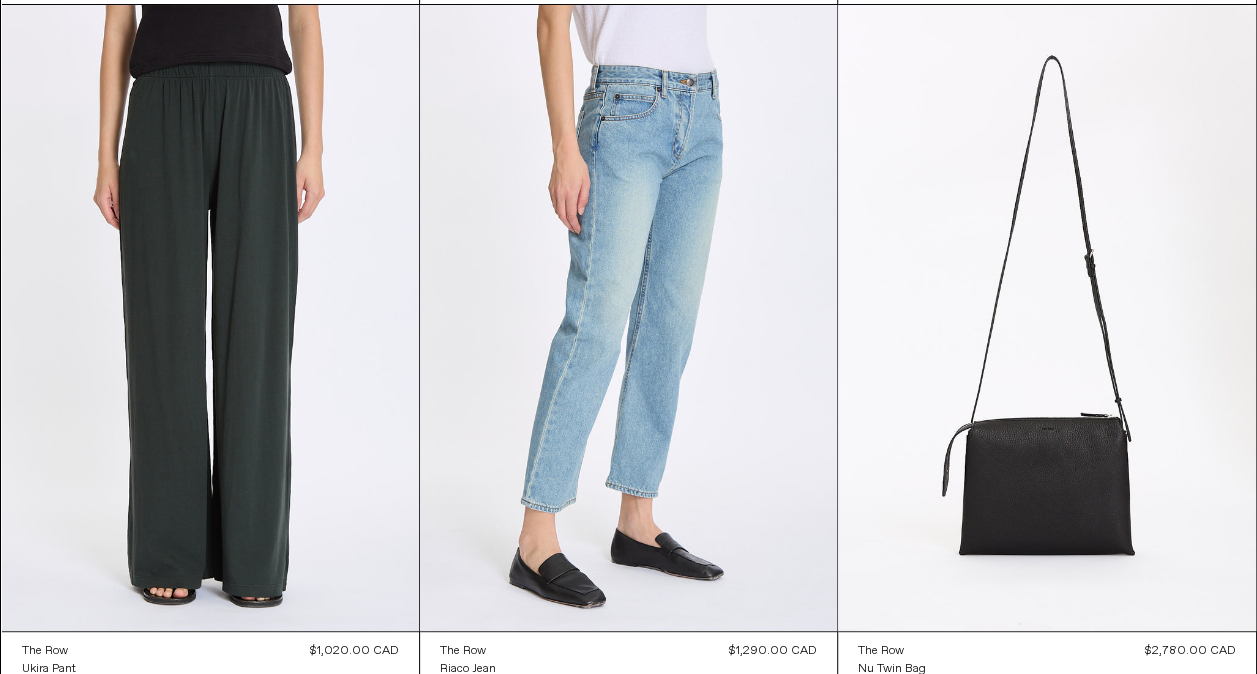 scroll, scrollTop: 7638, scrollLeft: 0, axis: vertical 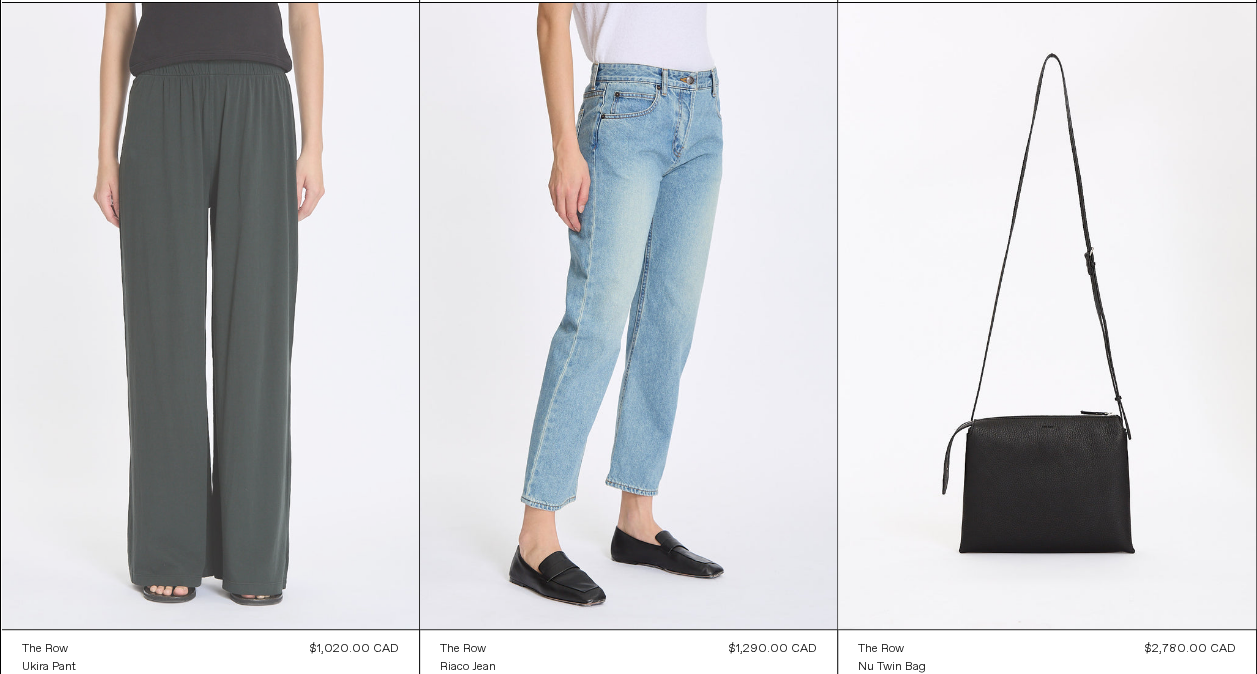 click at bounding box center [210, 316] 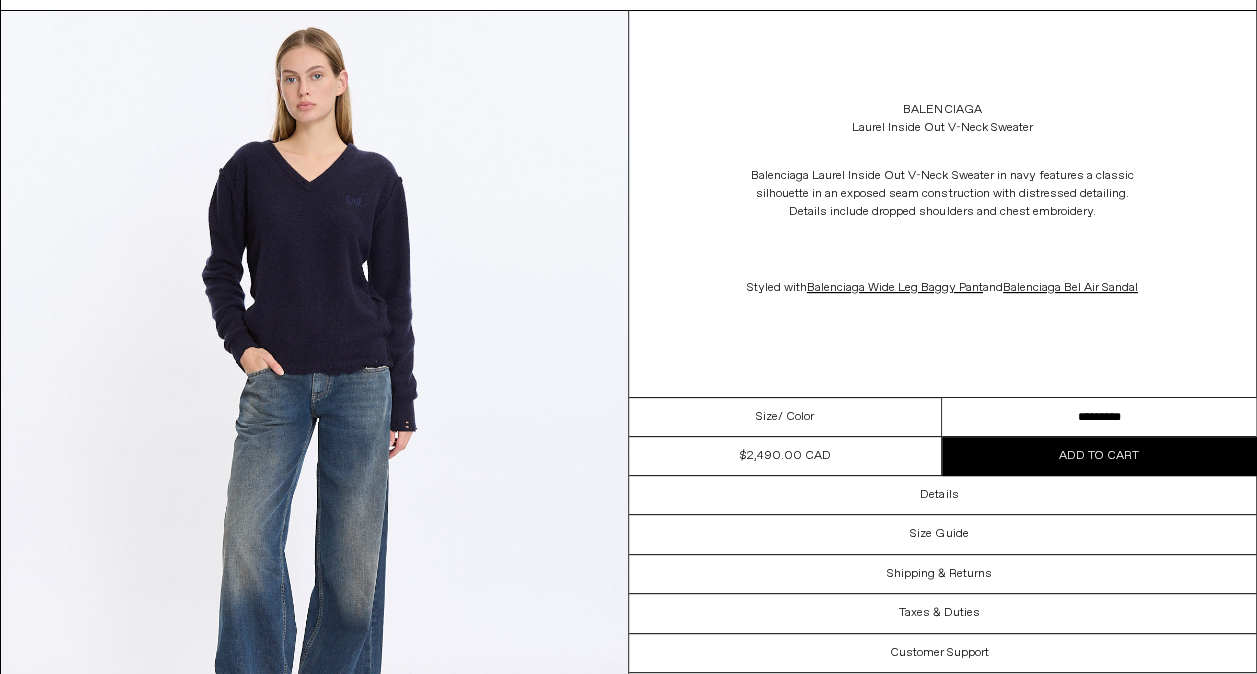 scroll, scrollTop: 0, scrollLeft: 0, axis: both 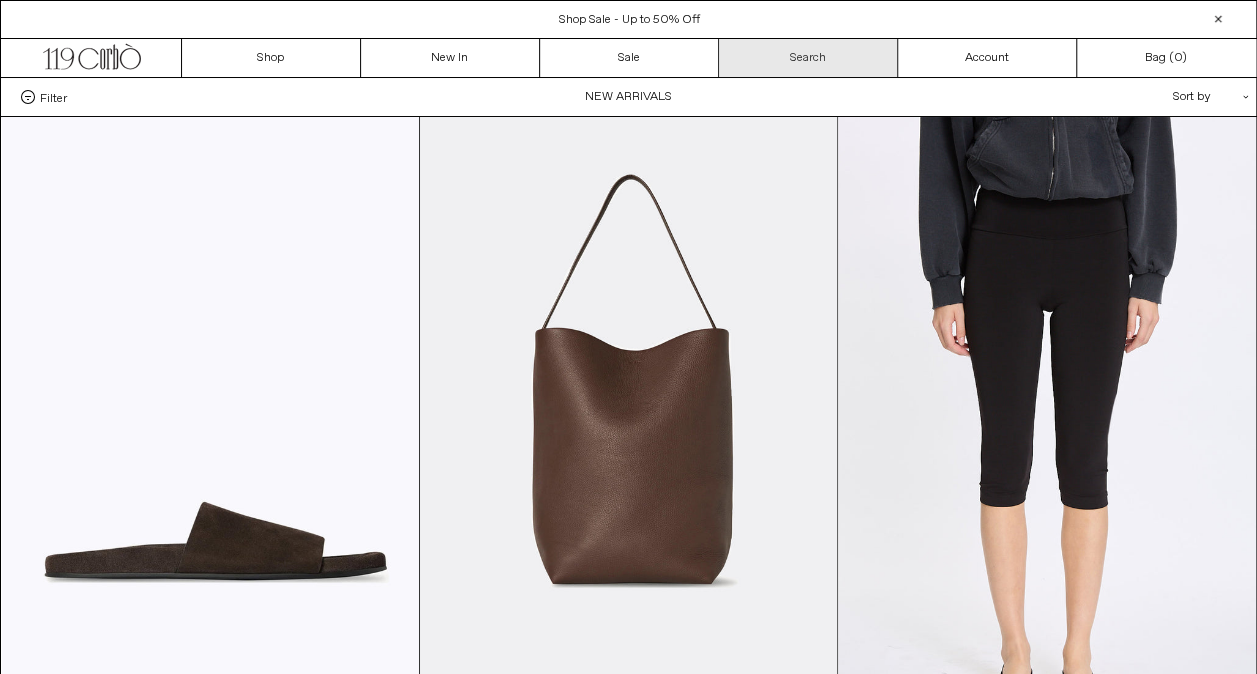 click on "Search" at bounding box center (808, 58) 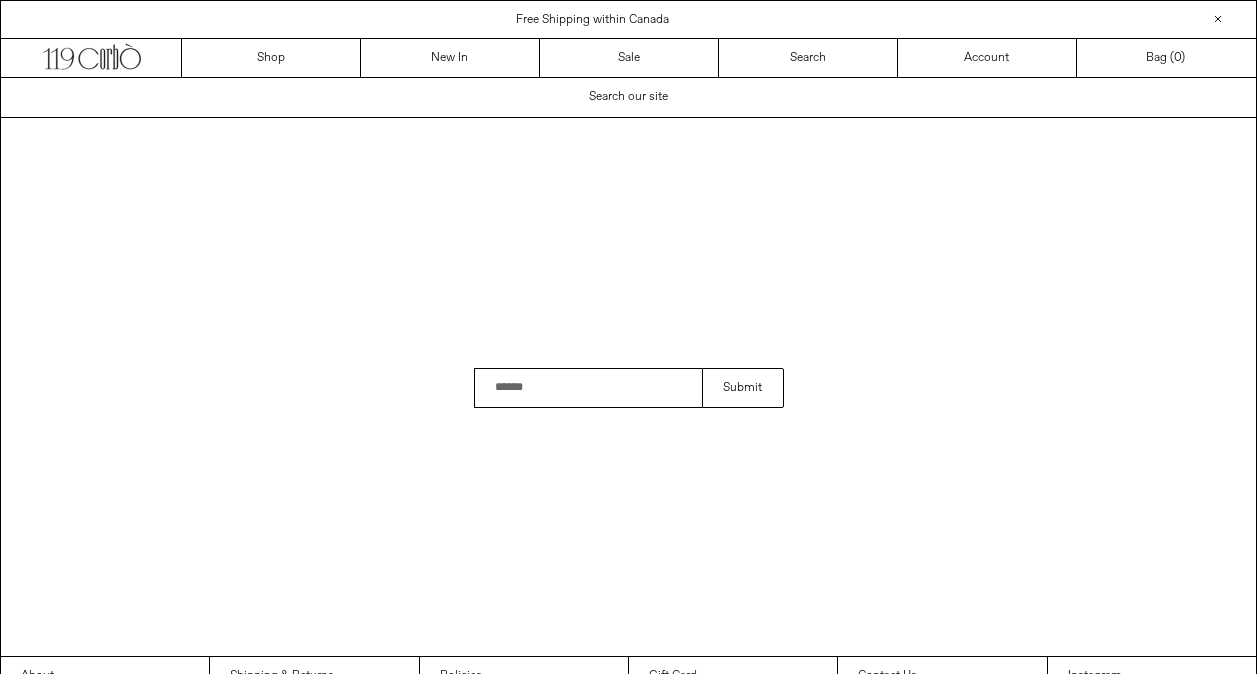 scroll, scrollTop: 0, scrollLeft: 0, axis: both 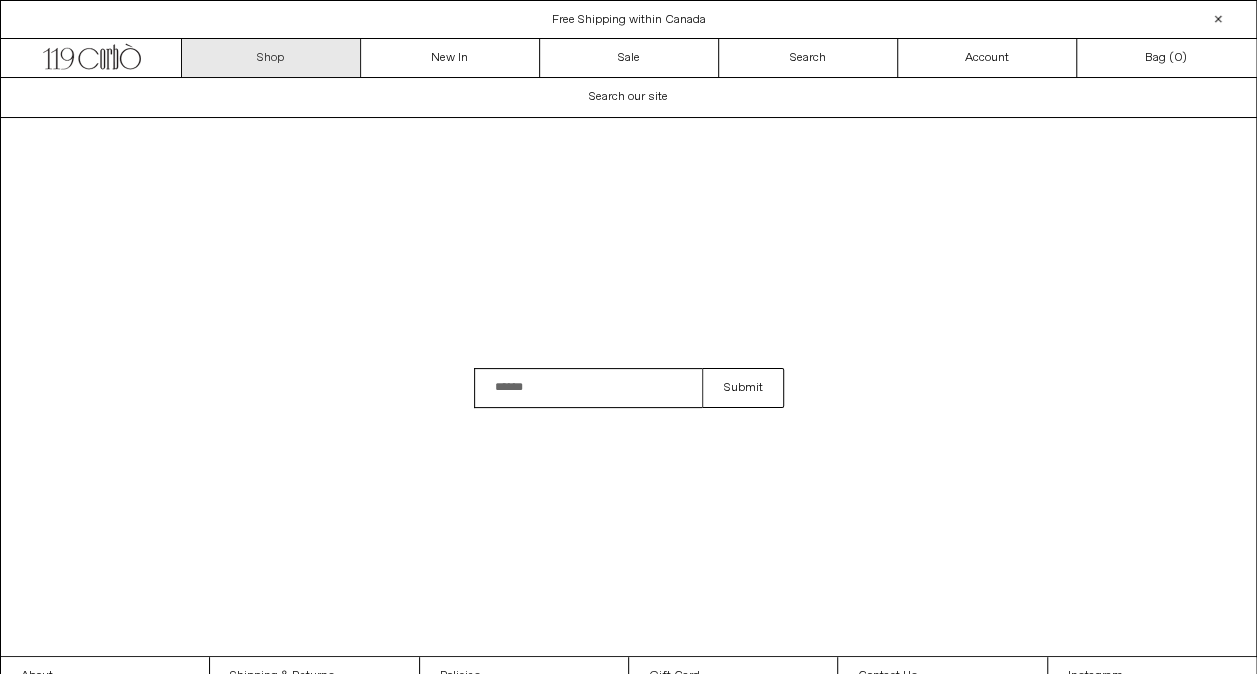 click on "Shop" at bounding box center [271, 58] 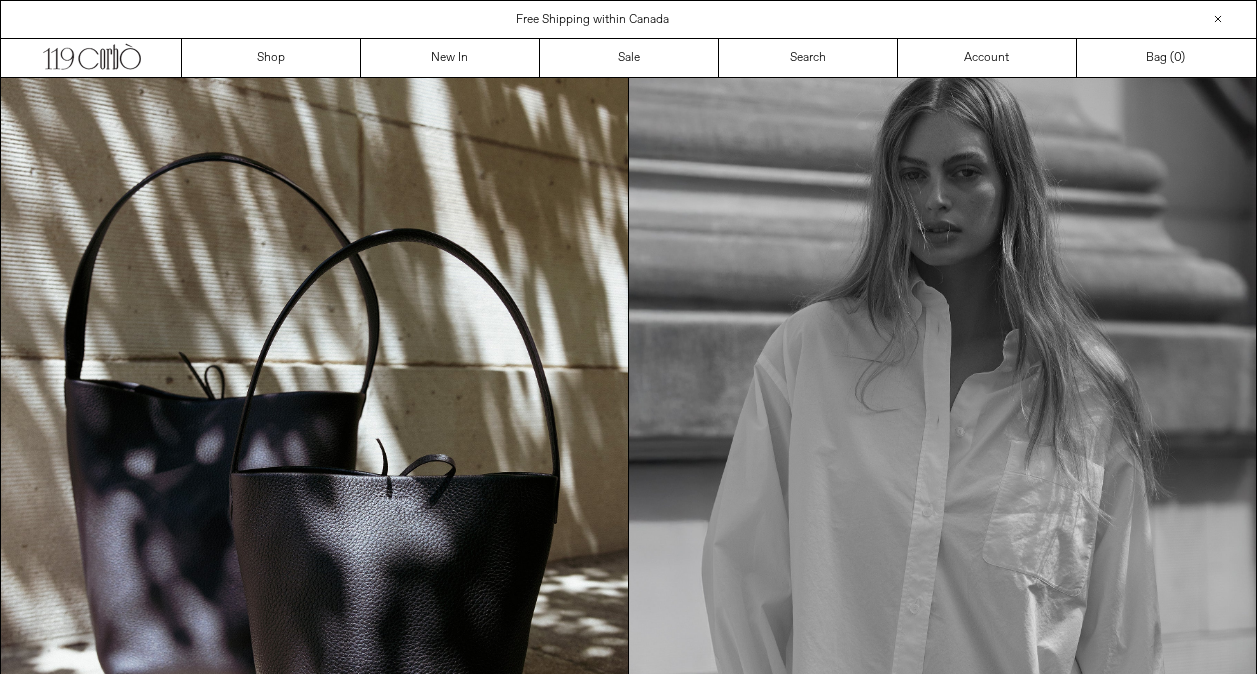 scroll, scrollTop: 0, scrollLeft: 0, axis: both 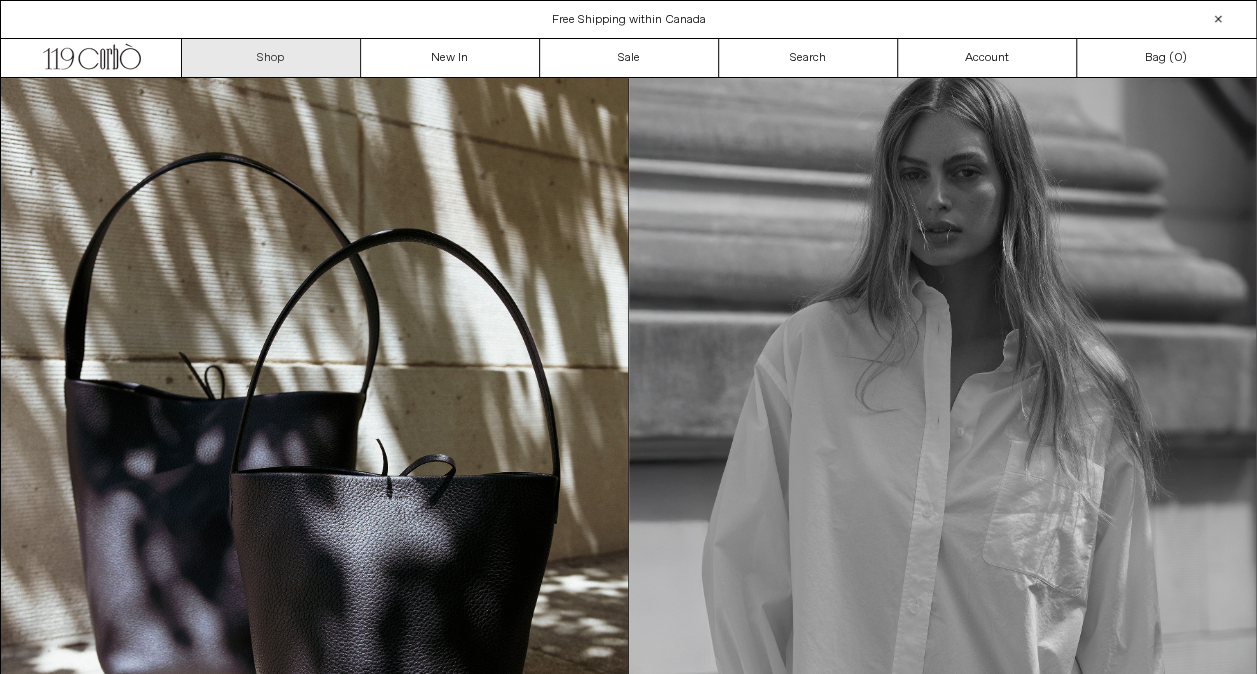 click on "Shop" at bounding box center (271, 58) 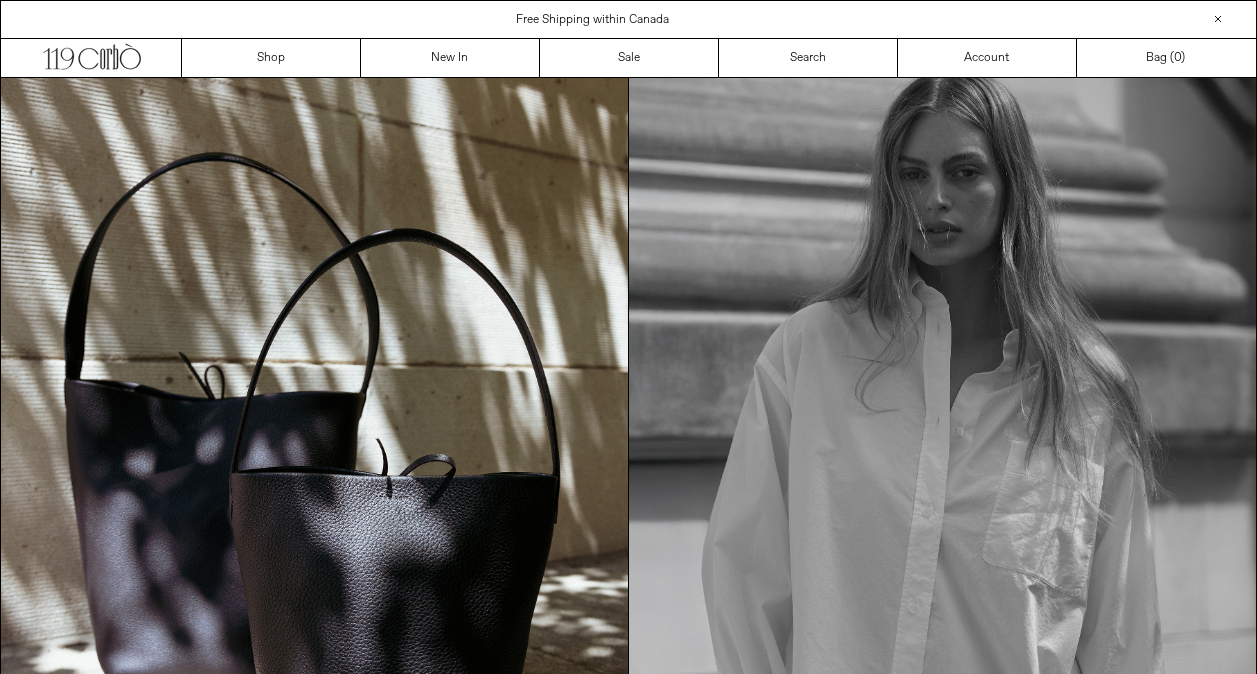 scroll, scrollTop: 0, scrollLeft: 0, axis: both 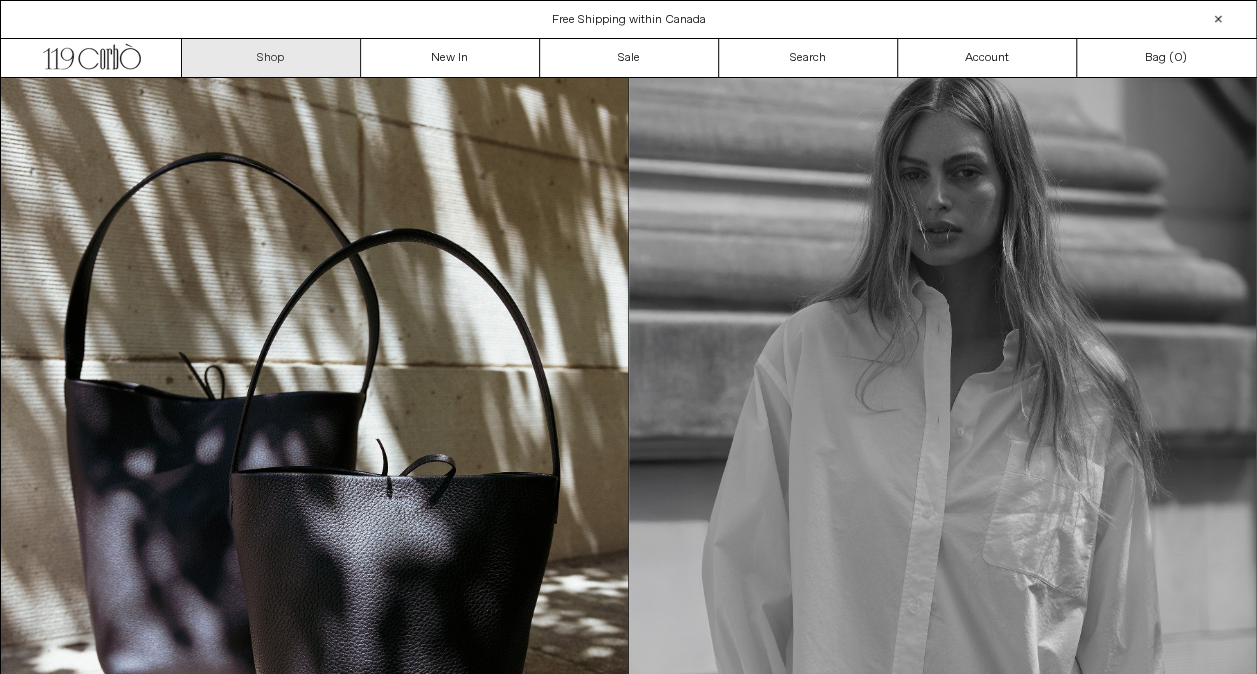 click on "Shop" at bounding box center [271, 58] 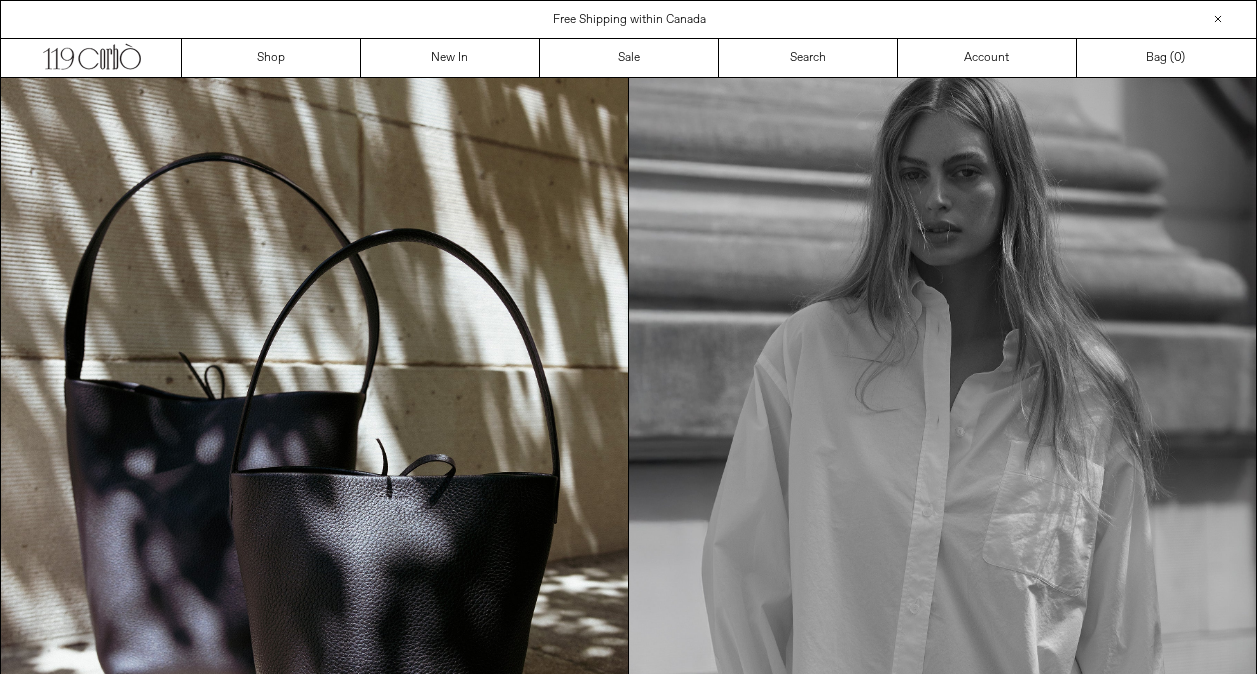scroll, scrollTop: 0, scrollLeft: 0, axis: both 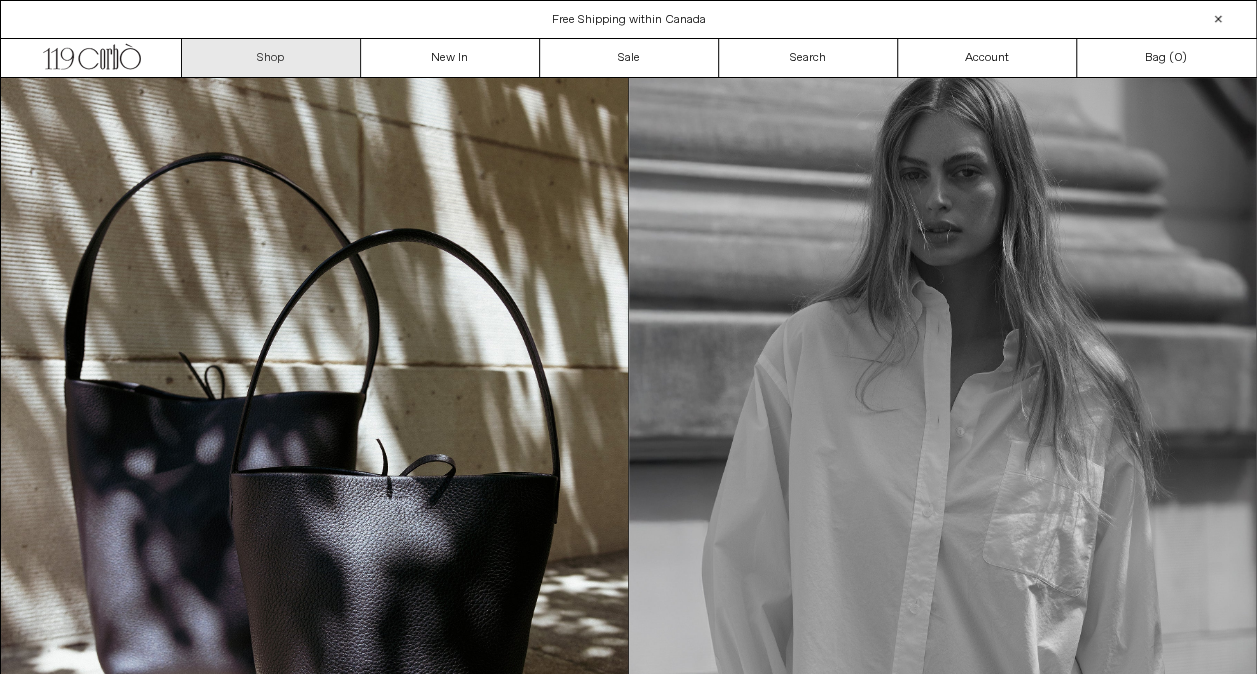 click on "Shop" at bounding box center (271, 58) 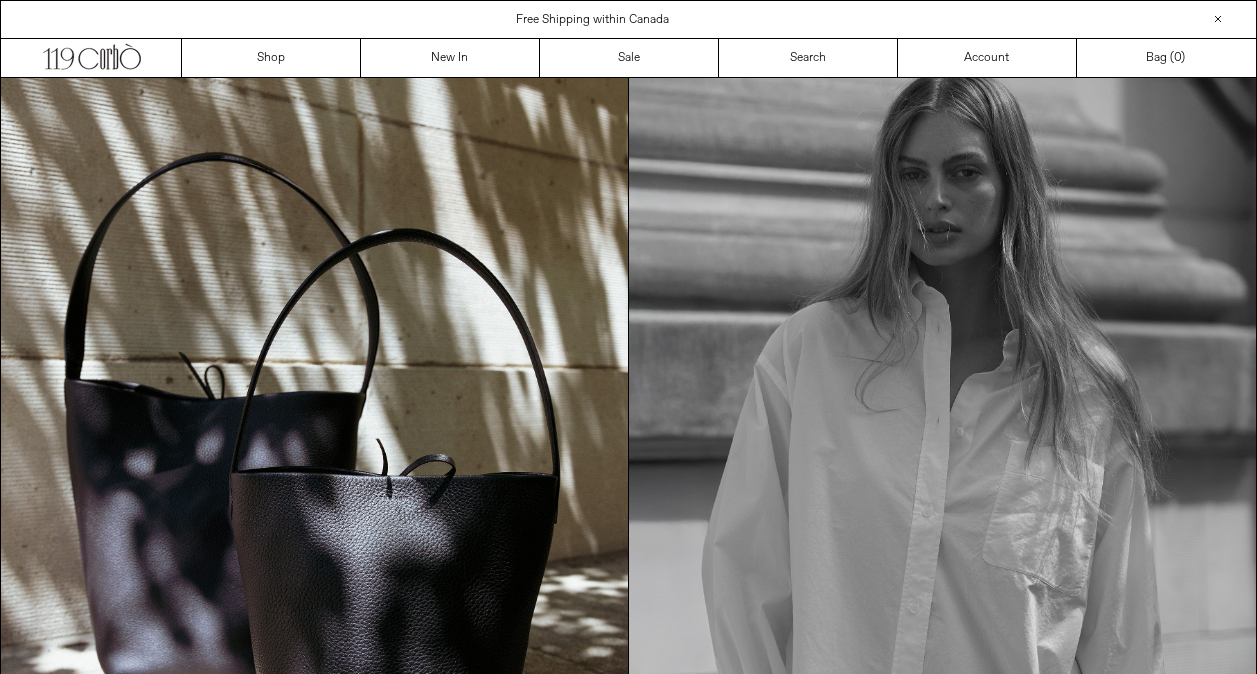 scroll, scrollTop: 0, scrollLeft: 0, axis: both 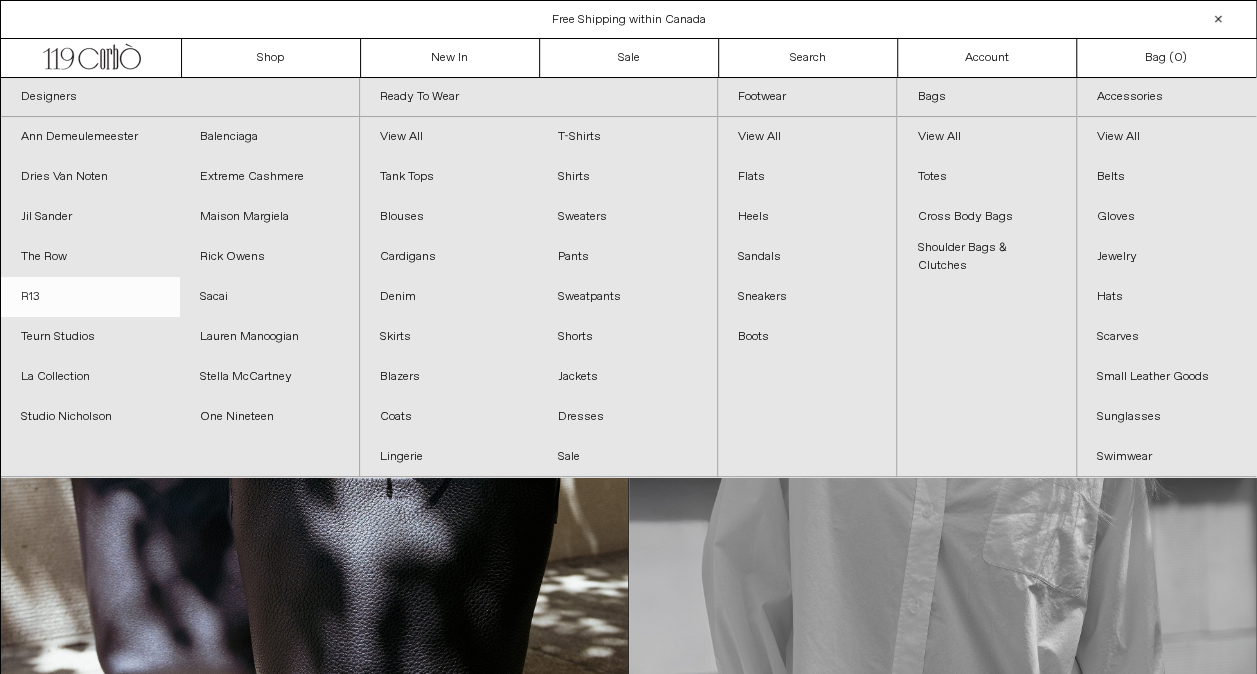 click on "R13" at bounding box center [90, 297] 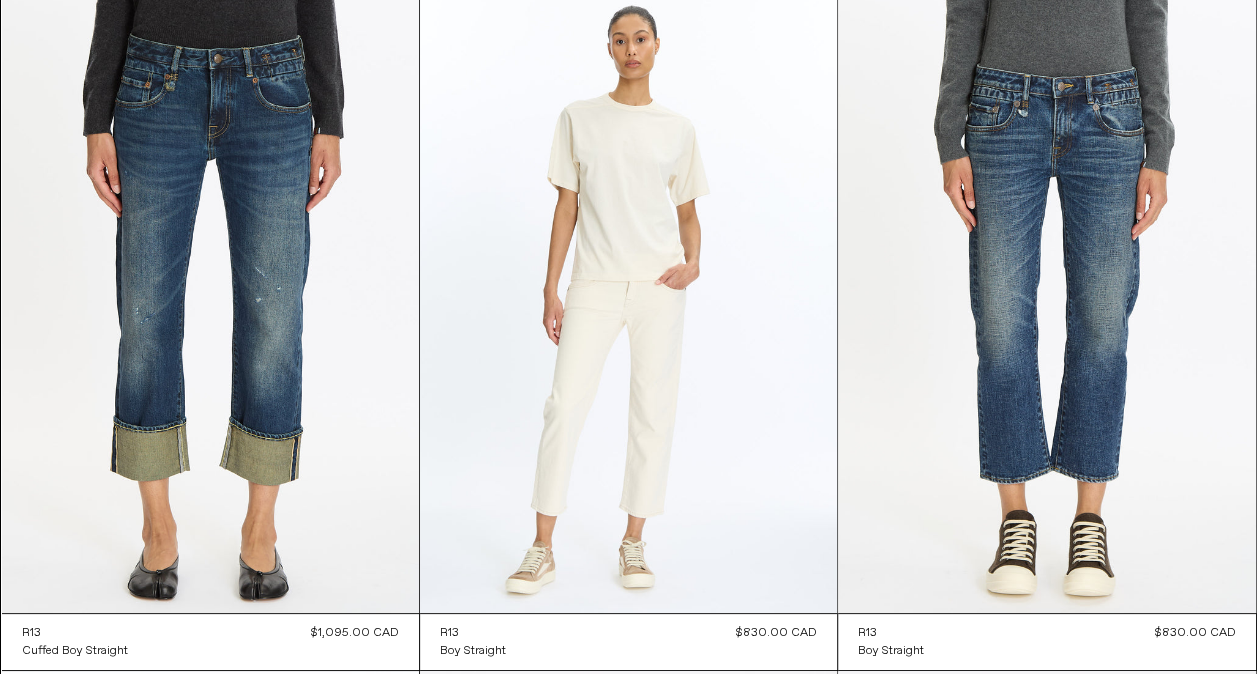 scroll, scrollTop: 3547, scrollLeft: 0, axis: vertical 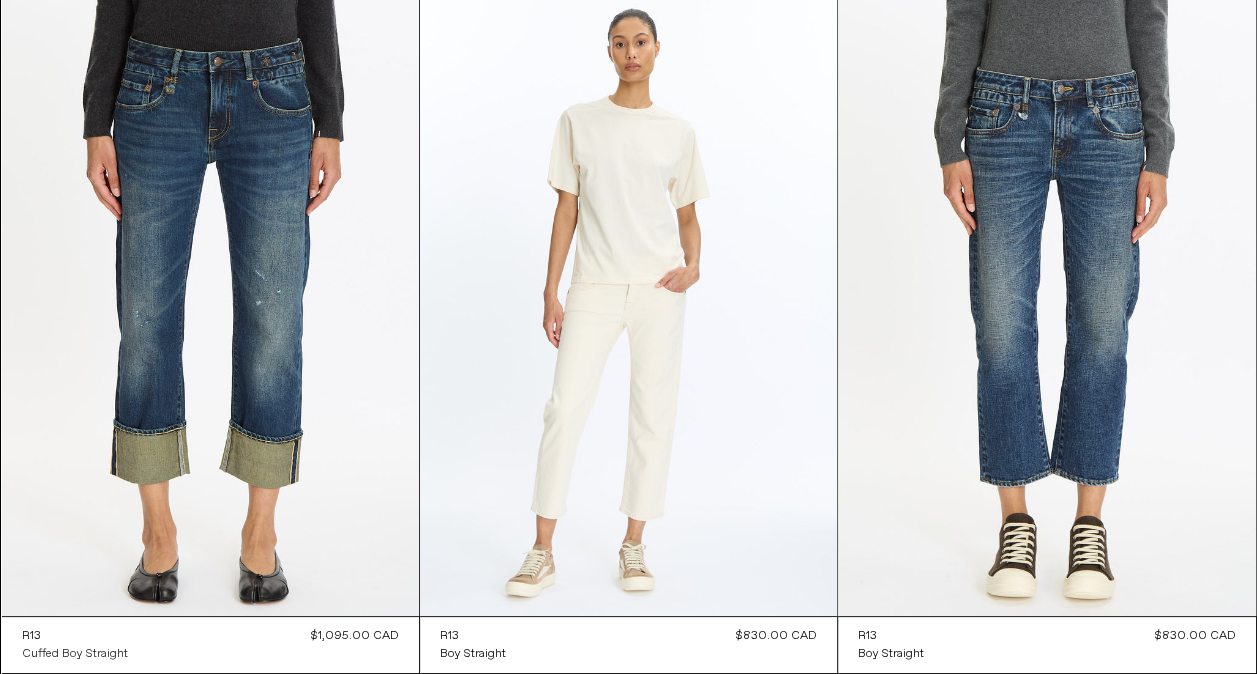 click on "Cuffed Boy Straight" at bounding box center (75, 654) 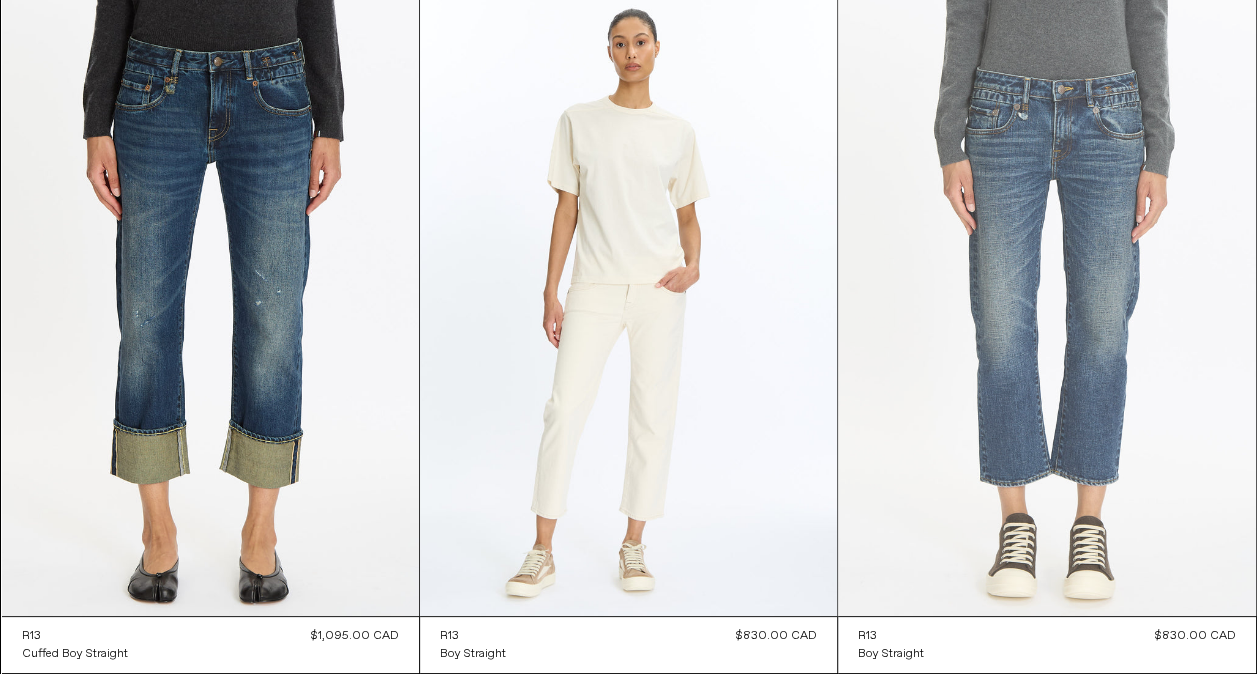 click at bounding box center (1046, 303) 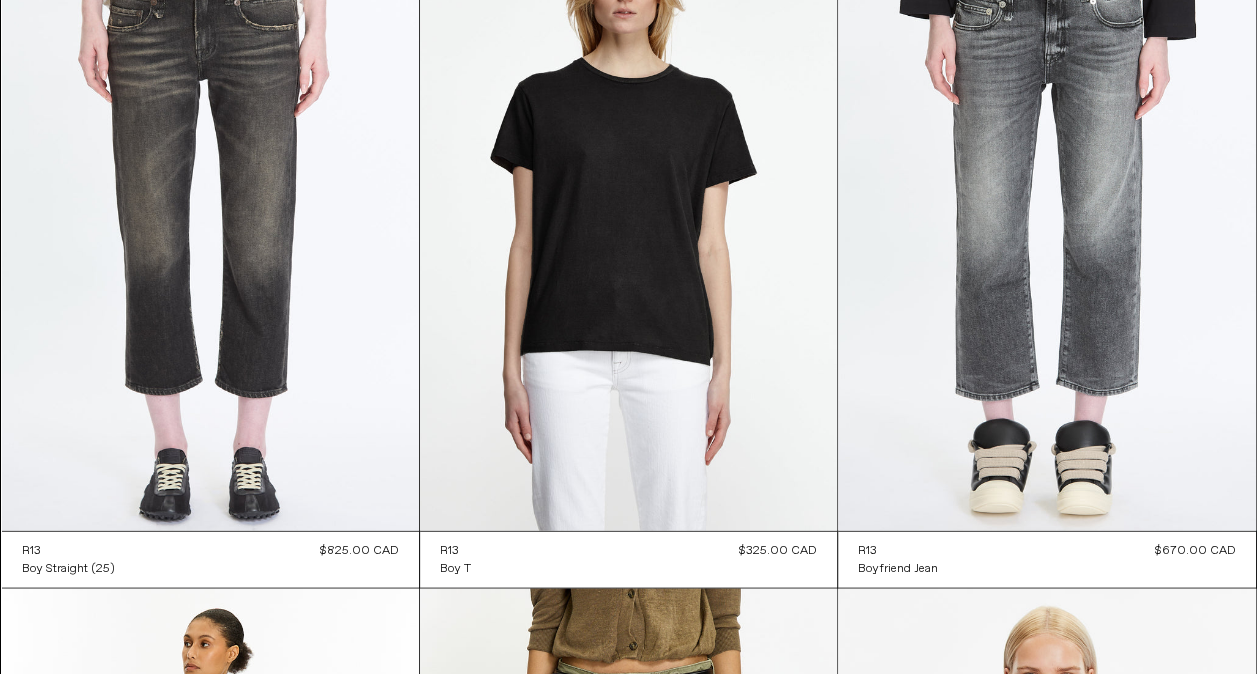 scroll, scrollTop: 5686, scrollLeft: 0, axis: vertical 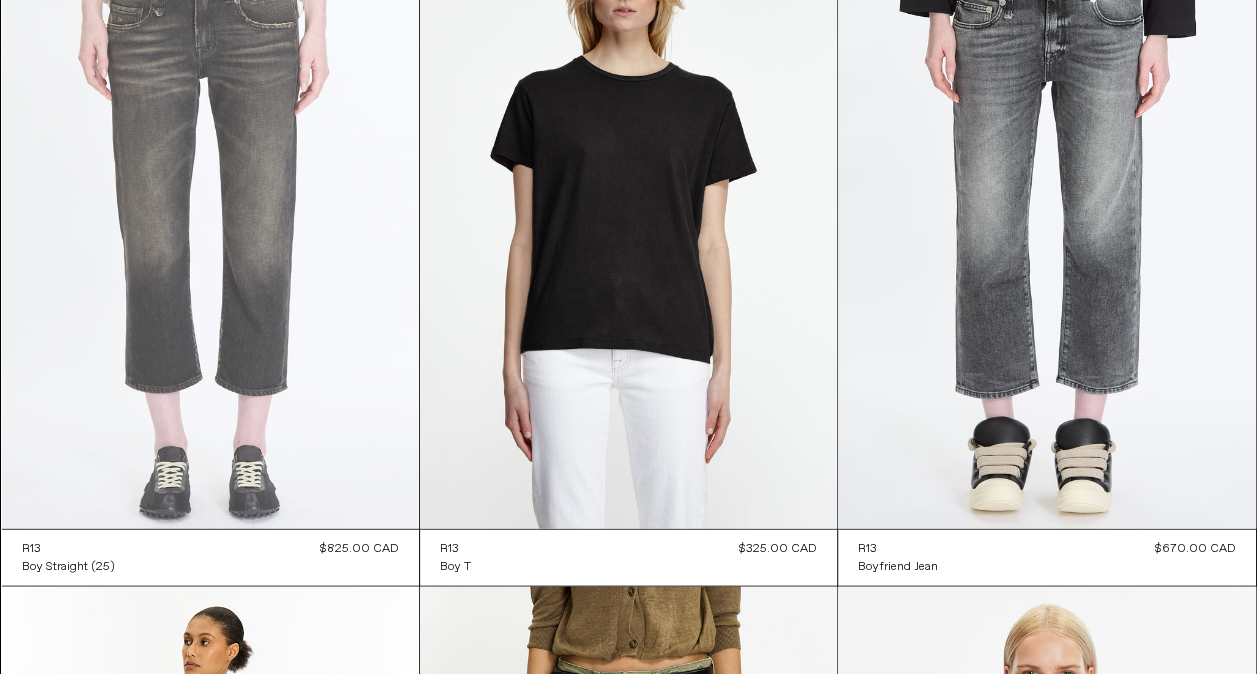 click at bounding box center (210, 216) 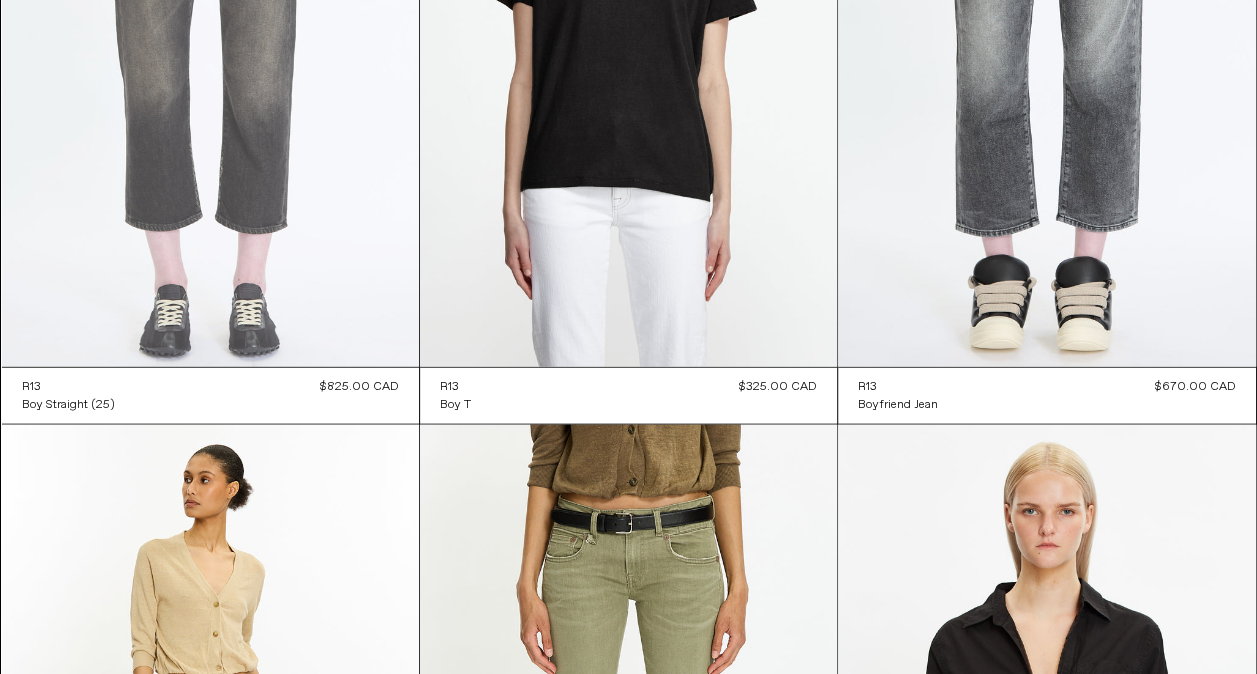 scroll, scrollTop: 5856, scrollLeft: 0, axis: vertical 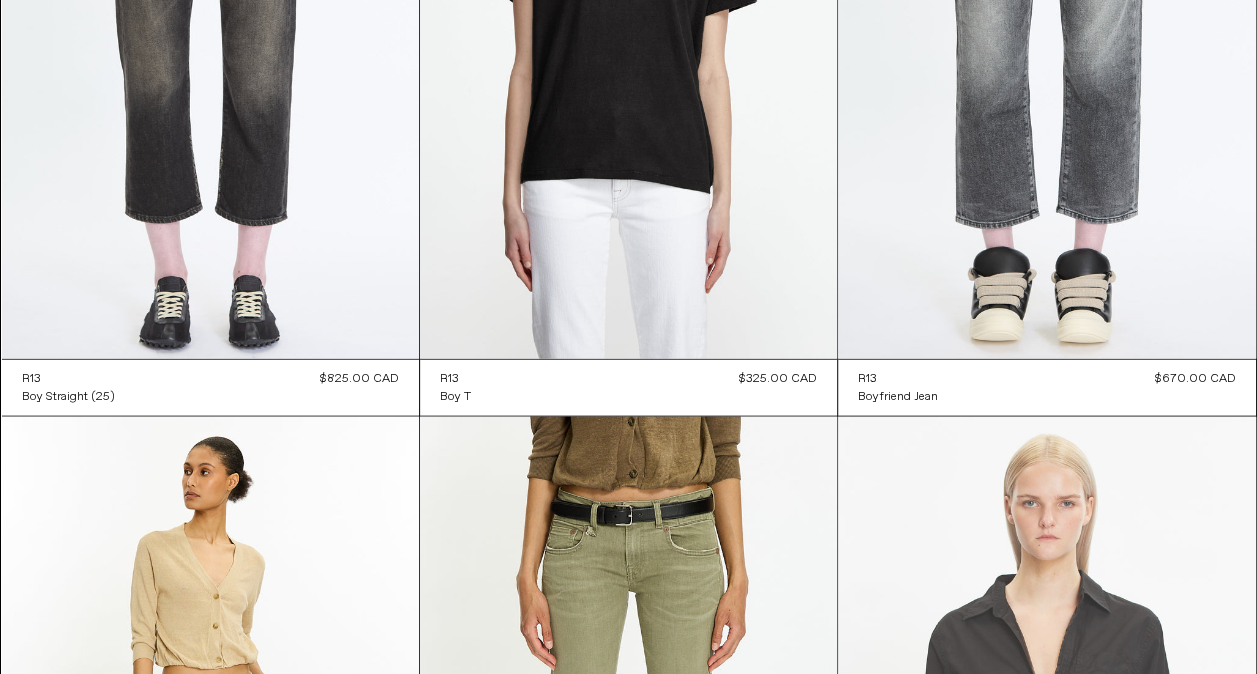click at bounding box center [1046, 730] 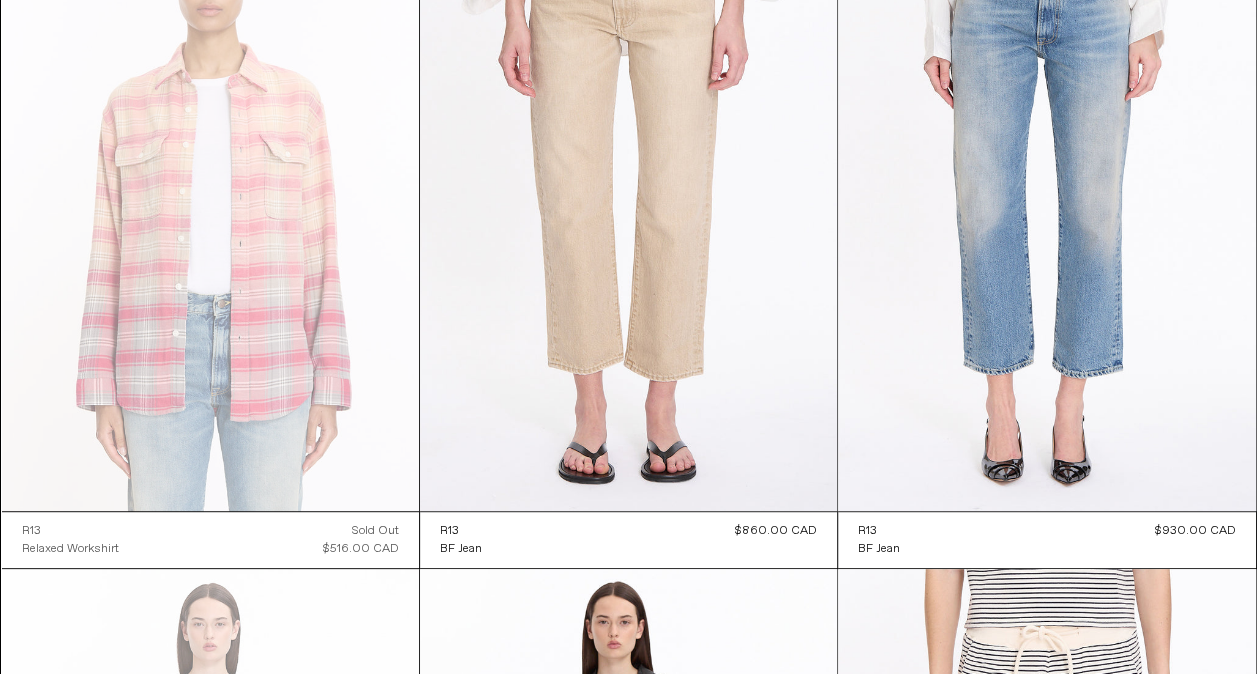 scroll, scrollTop: 0, scrollLeft: 0, axis: both 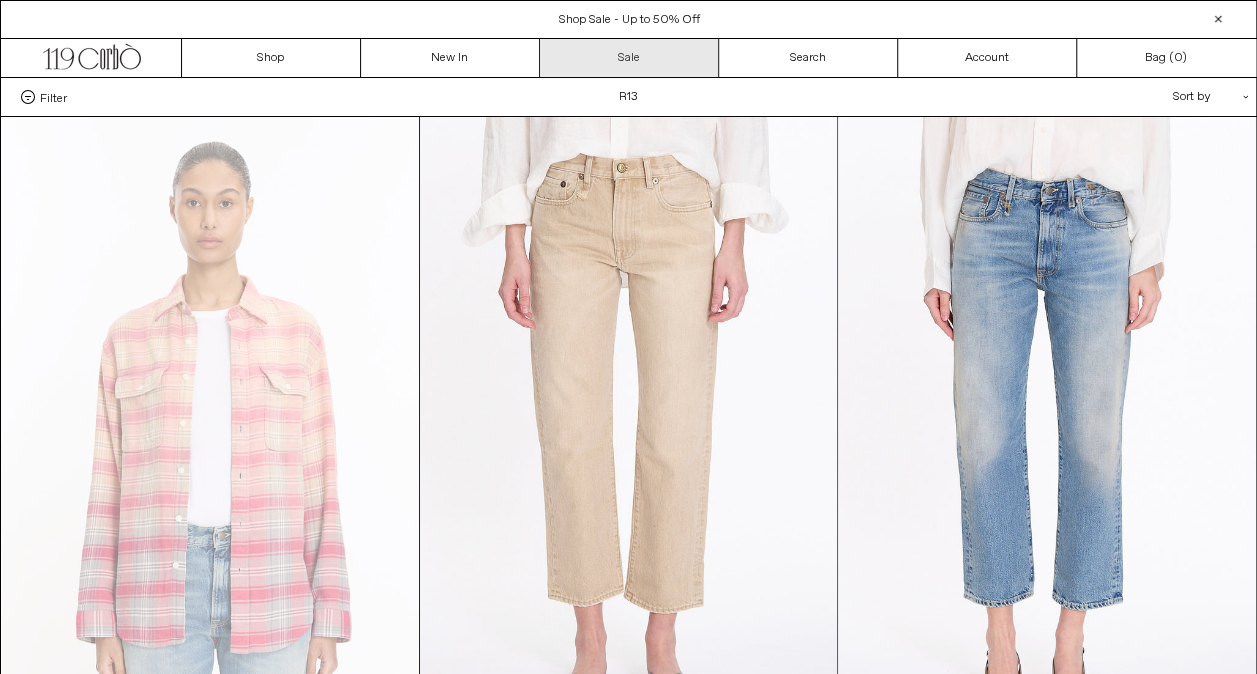 click on "Sale" at bounding box center (629, 58) 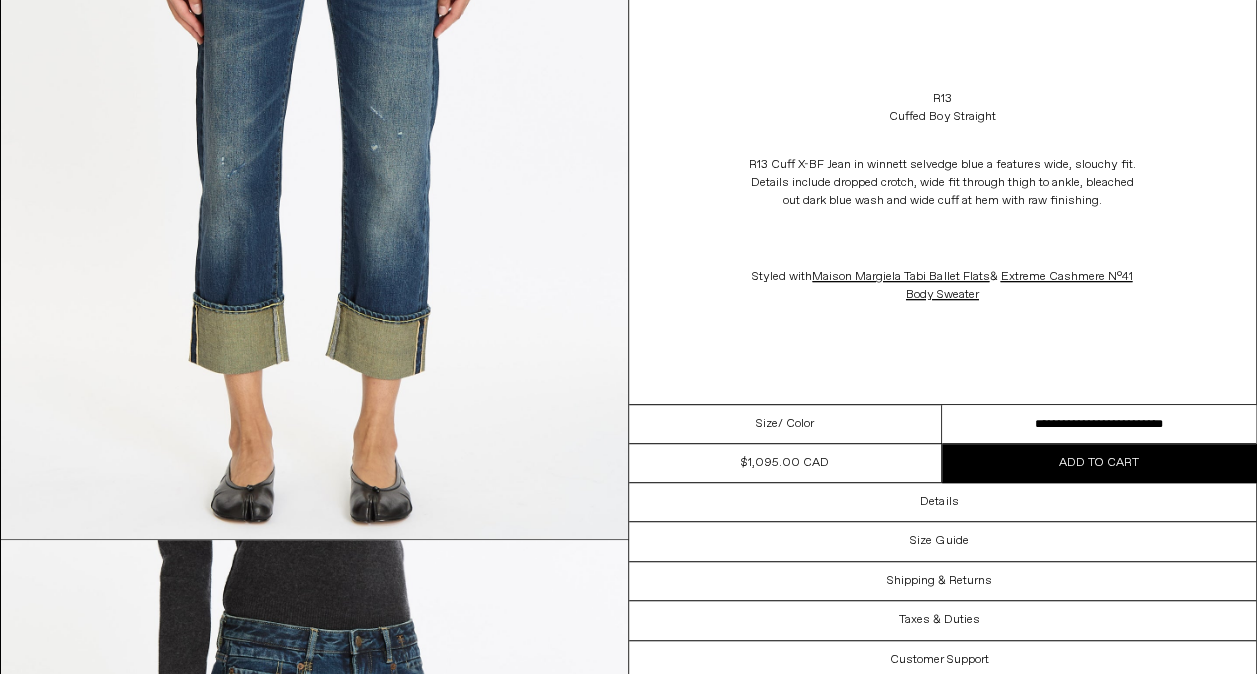 scroll, scrollTop: 0, scrollLeft: 0, axis: both 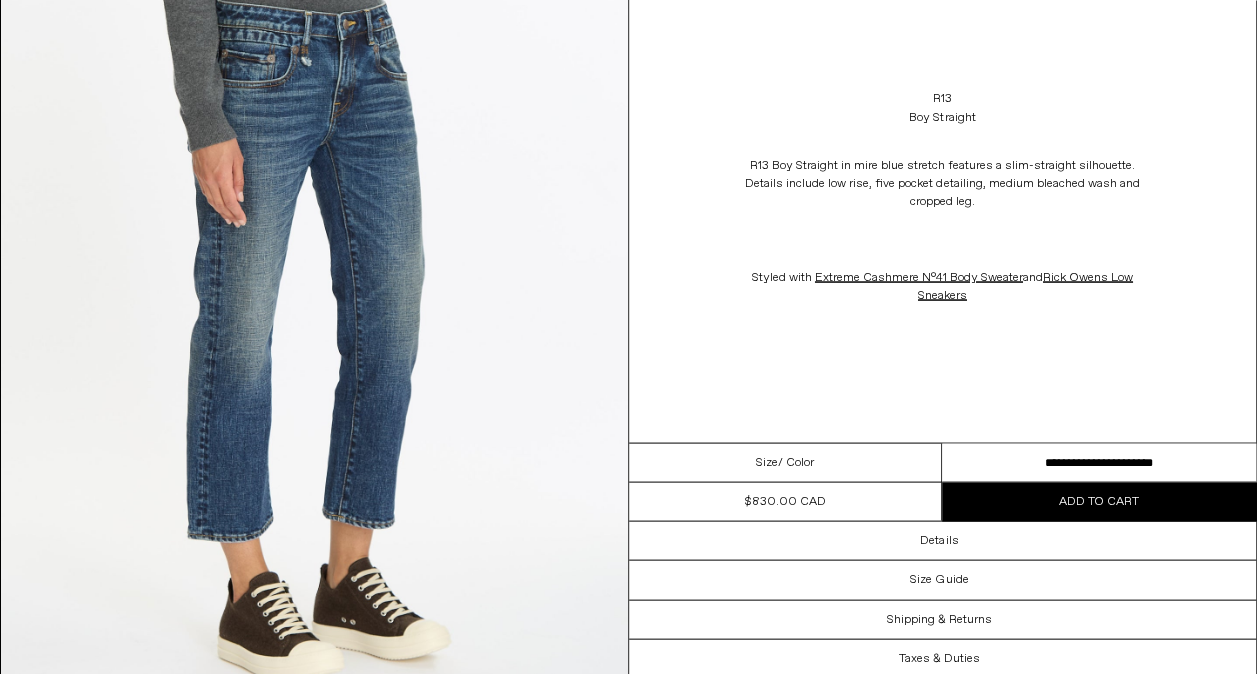 click at bounding box center (314, 305) 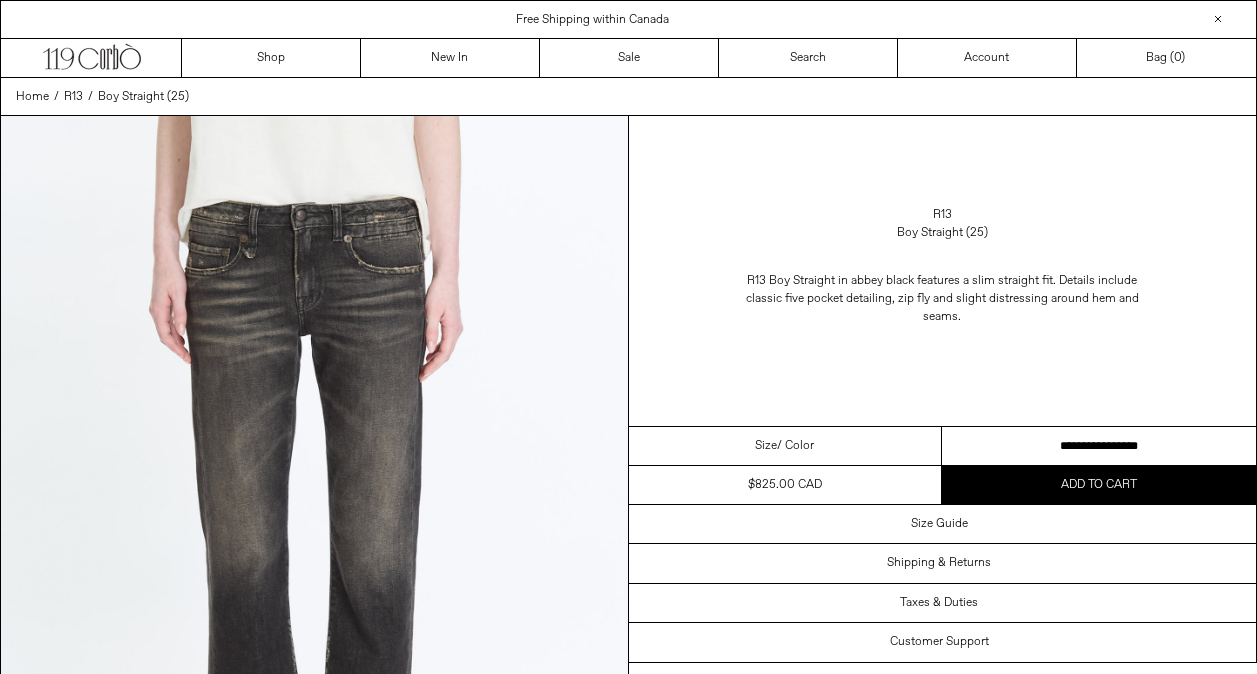 scroll, scrollTop: 0, scrollLeft: 0, axis: both 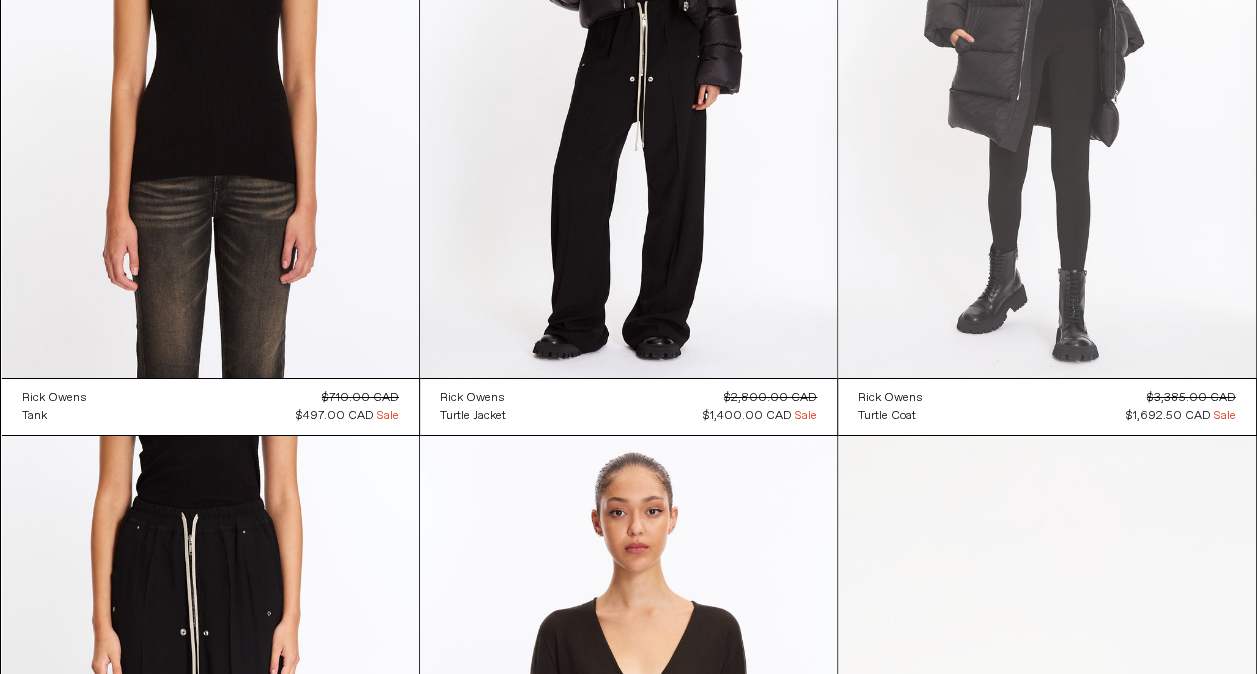 click at bounding box center (1046, 65) 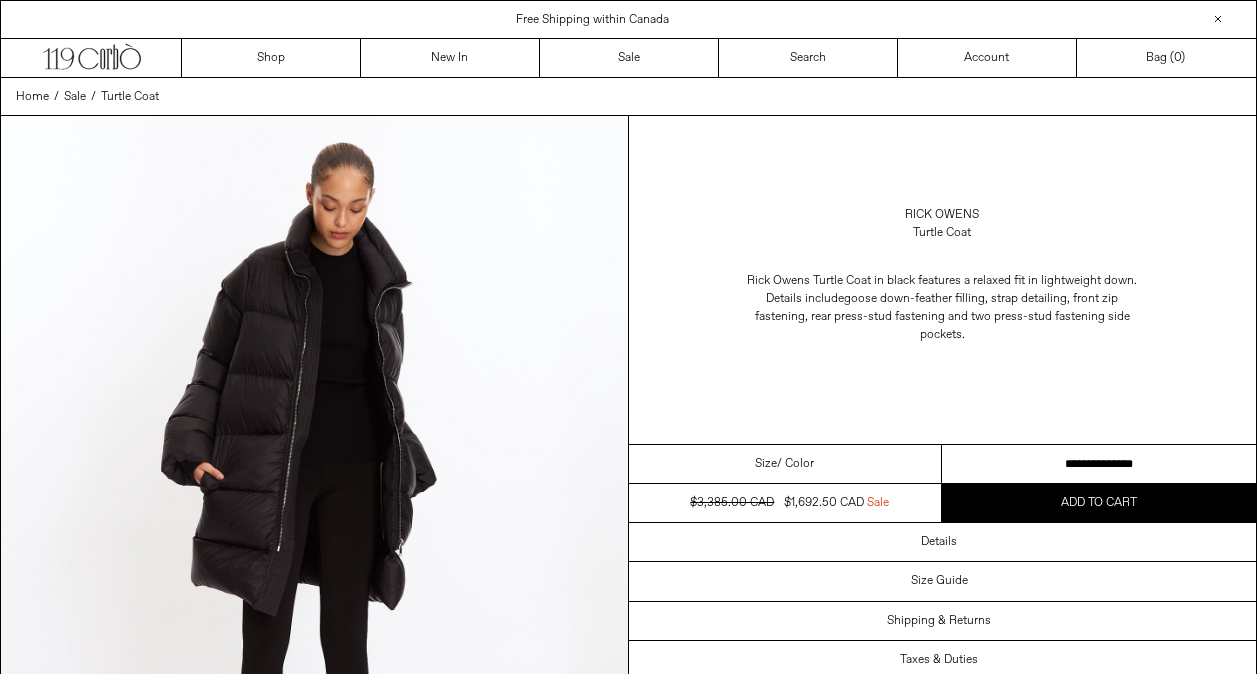 scroll, scrollTop: 0, scrollLeft: 0, axis: both 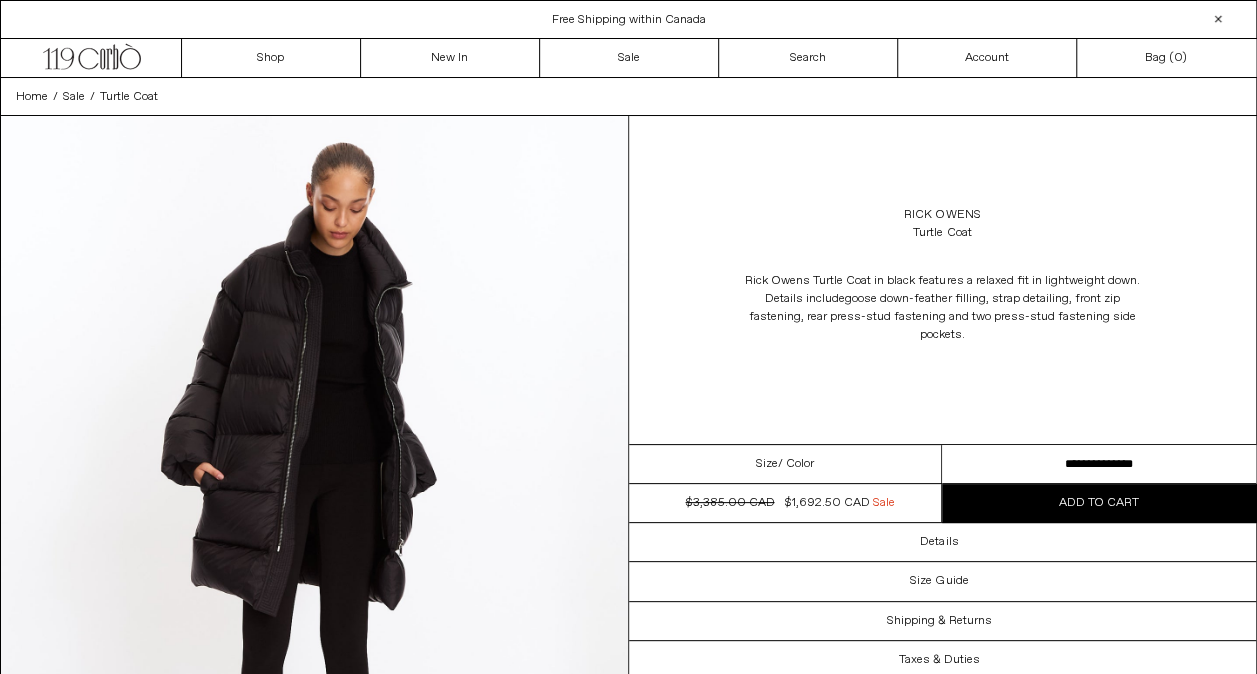click on "**********" at bounding box center (1099, 464) 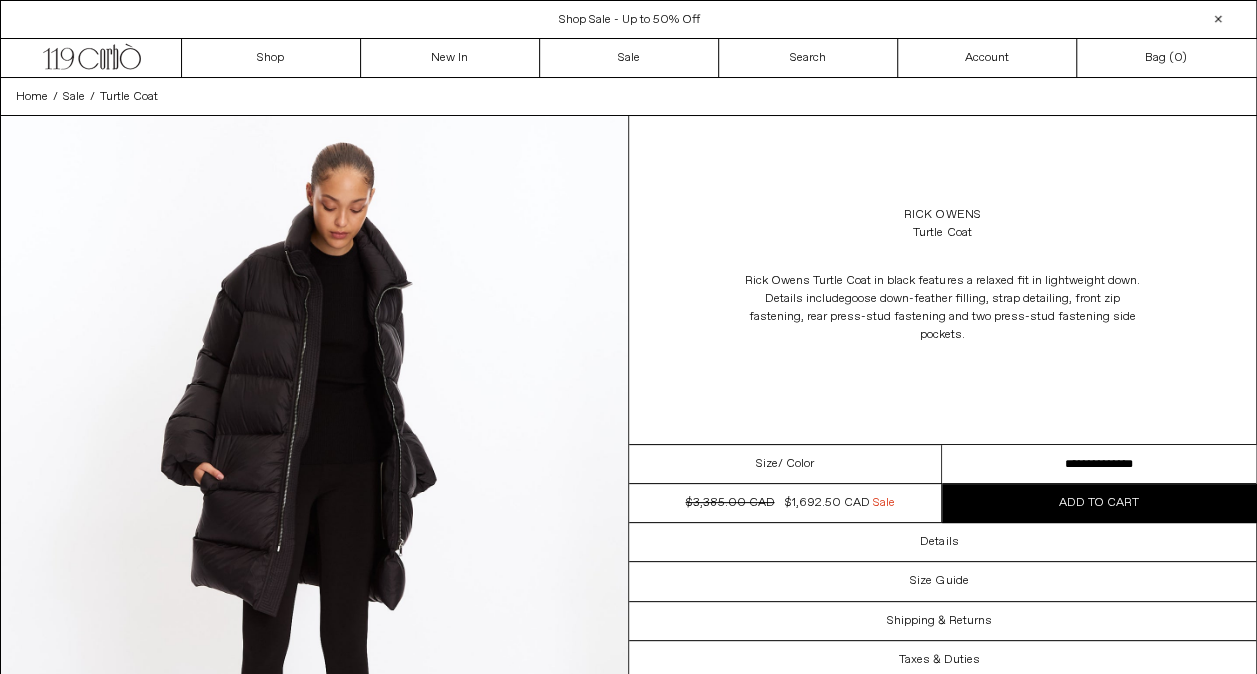 click on "Rick Owens
Turtle Coat
Rick Owens Turtle Coat in black features a relaxed fit in lightweight down. Details include  goose down-feather filling, strap detailing, front zip fastening, rear press-stud fastening and two press-stud fastening side pockets." at bounding box center (943, 280) 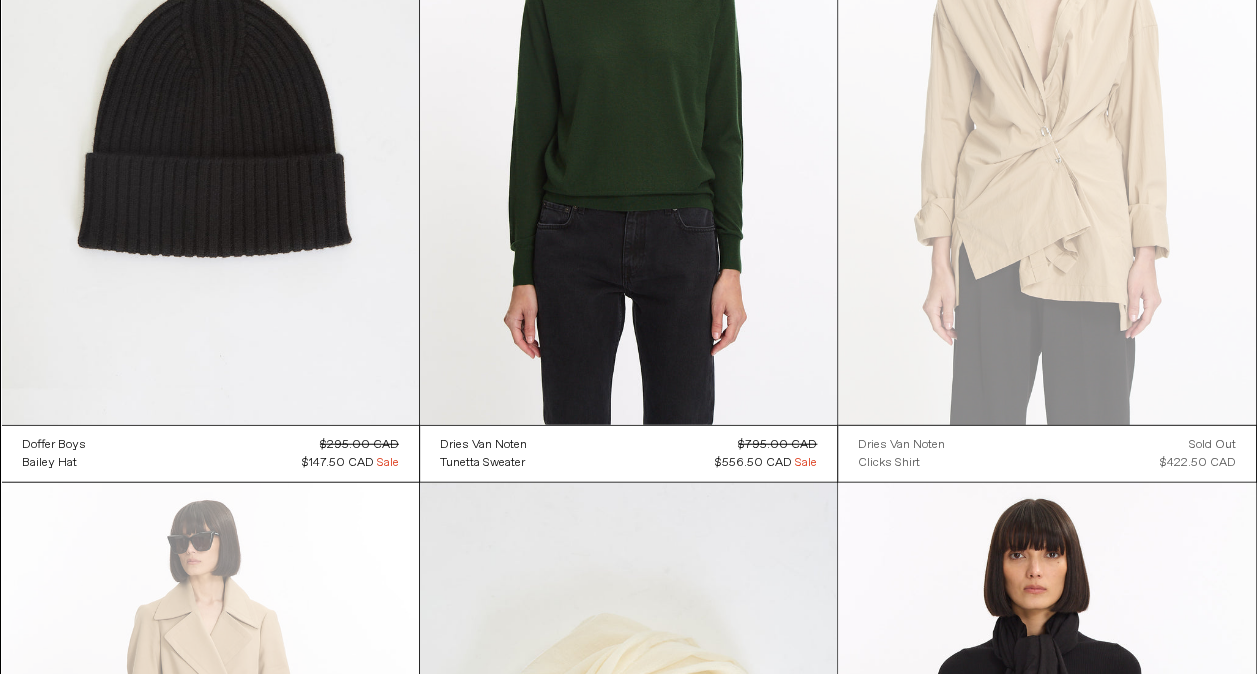 scroll, scrollTop: 32471, scrollLeft: 0, axis: vertical 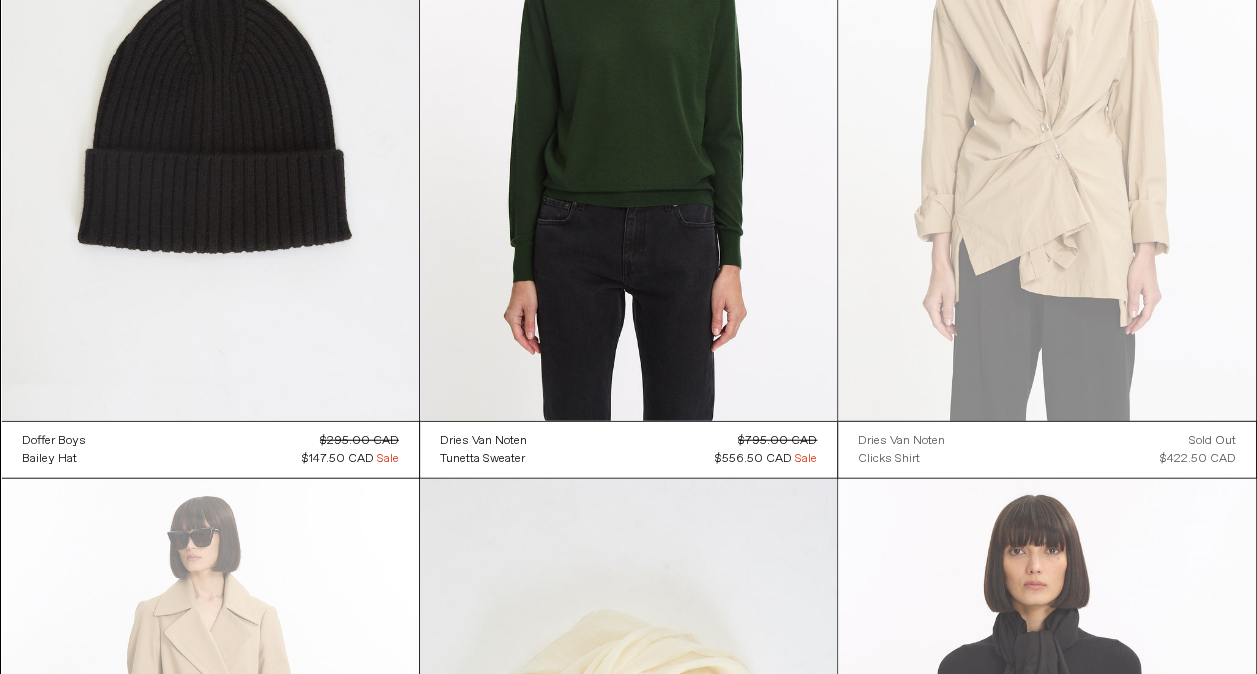 click at bounding box center (1046, 792) 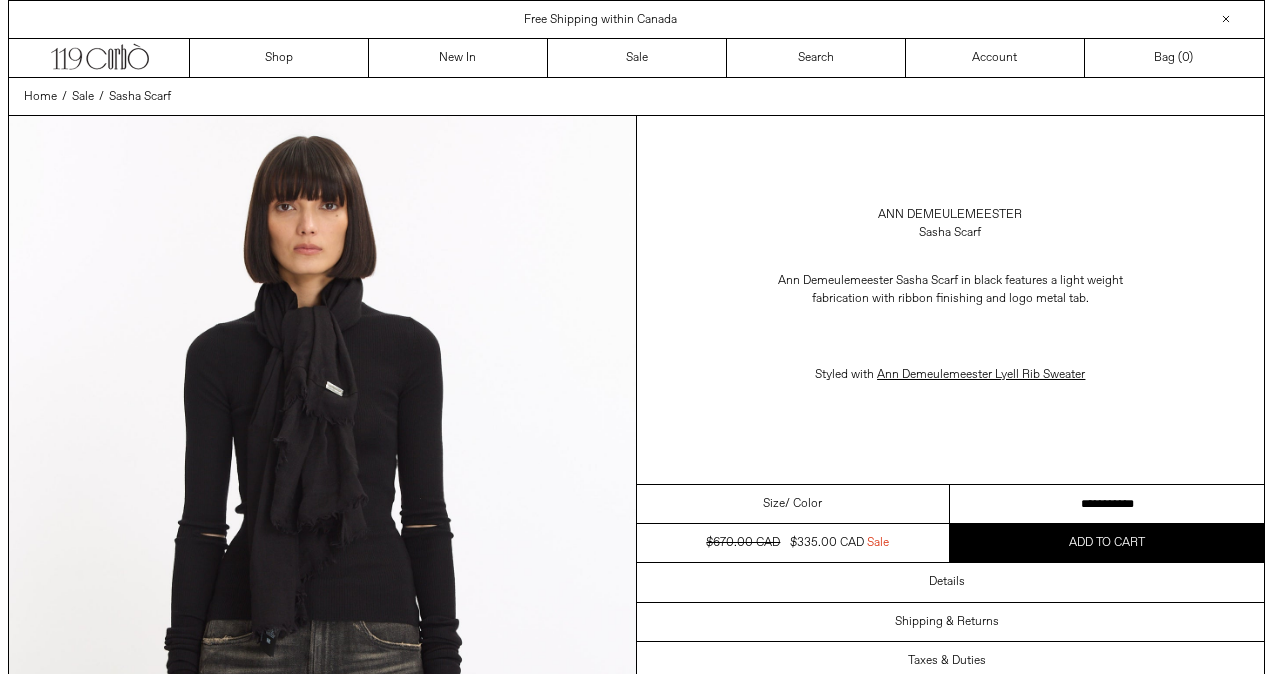 scroll, scrollTop: 0, scrollLeft: 0, axis: both 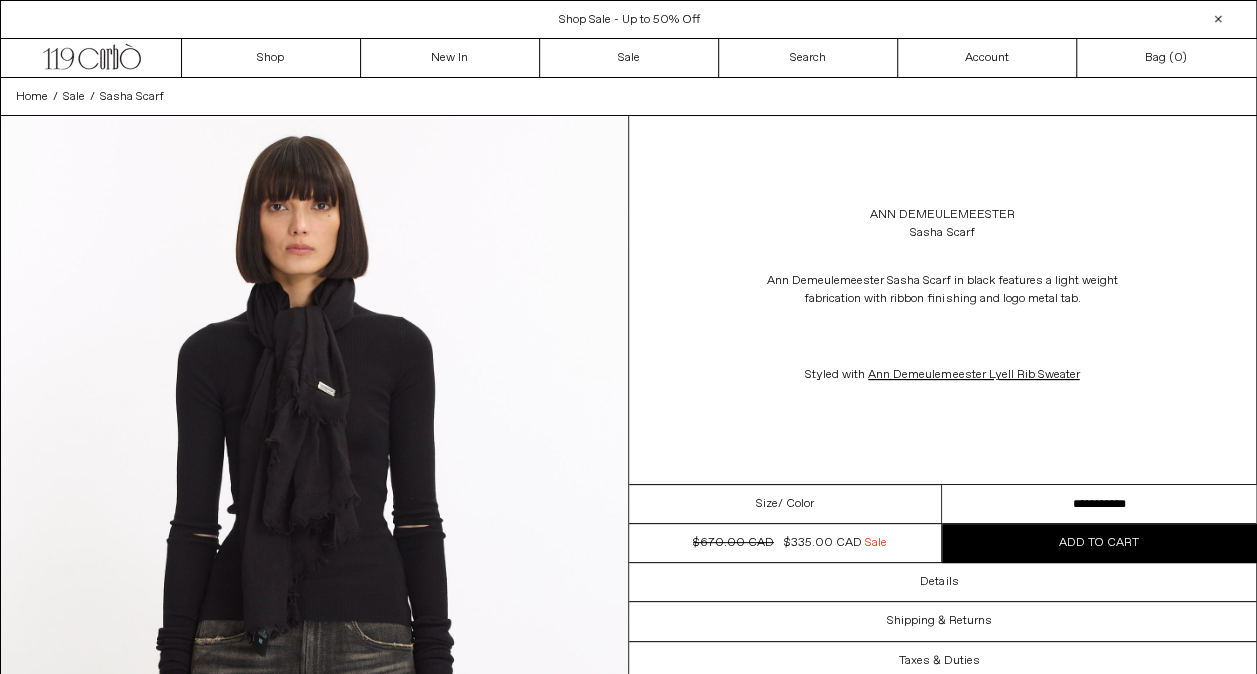 click at bounding box center [314, 507] 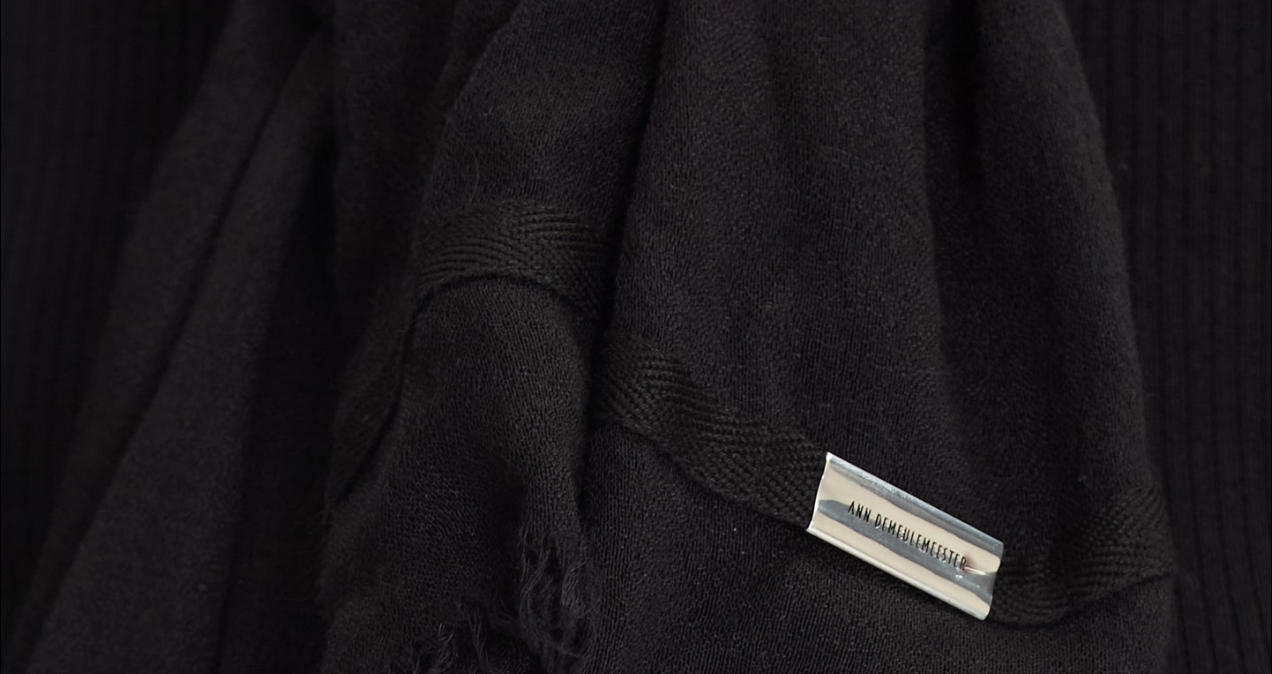 scroll, scrollTop: 3344, scrollLeft: 0, axis: vertical 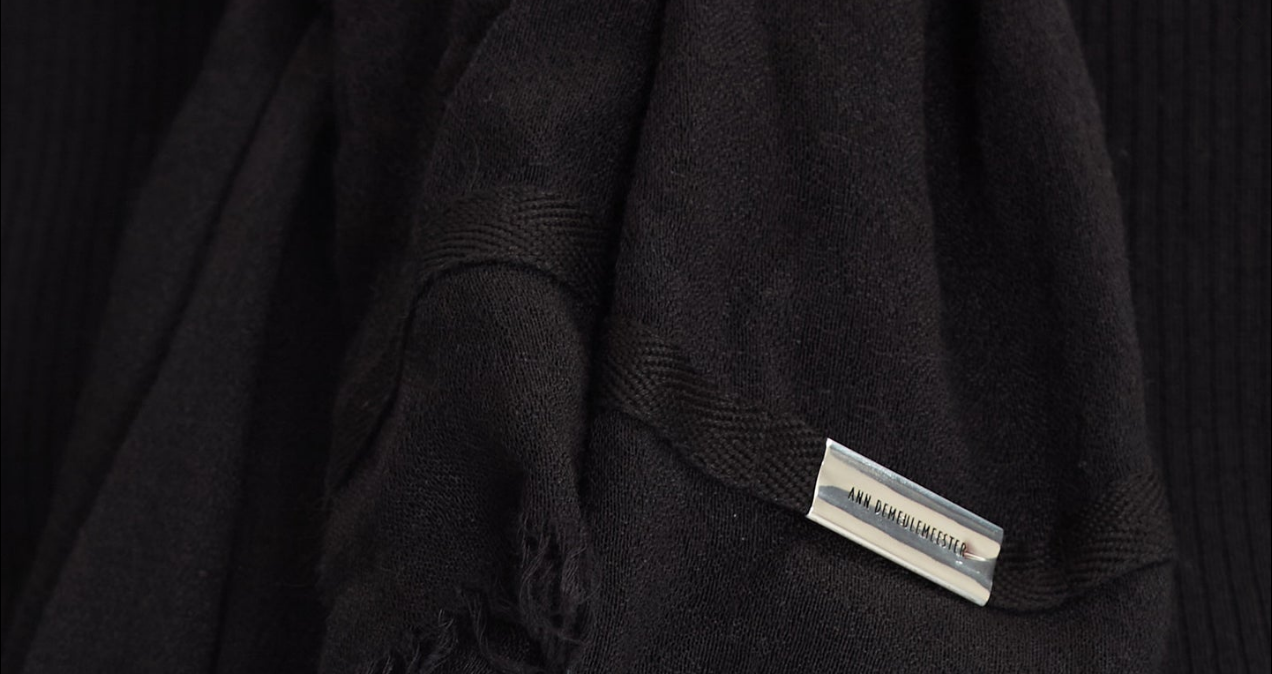 click at bounding box center (636, 628) 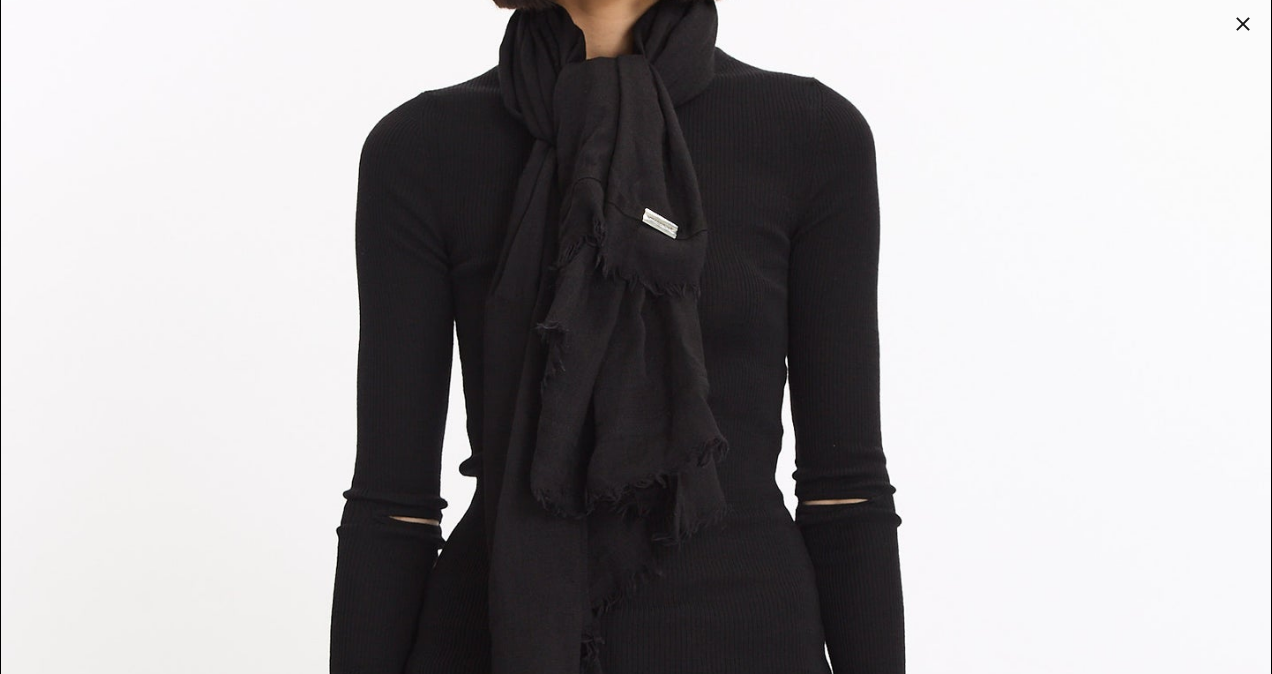 scroll, scrollTop: 336, scrollLeft: 0, axis: vertical 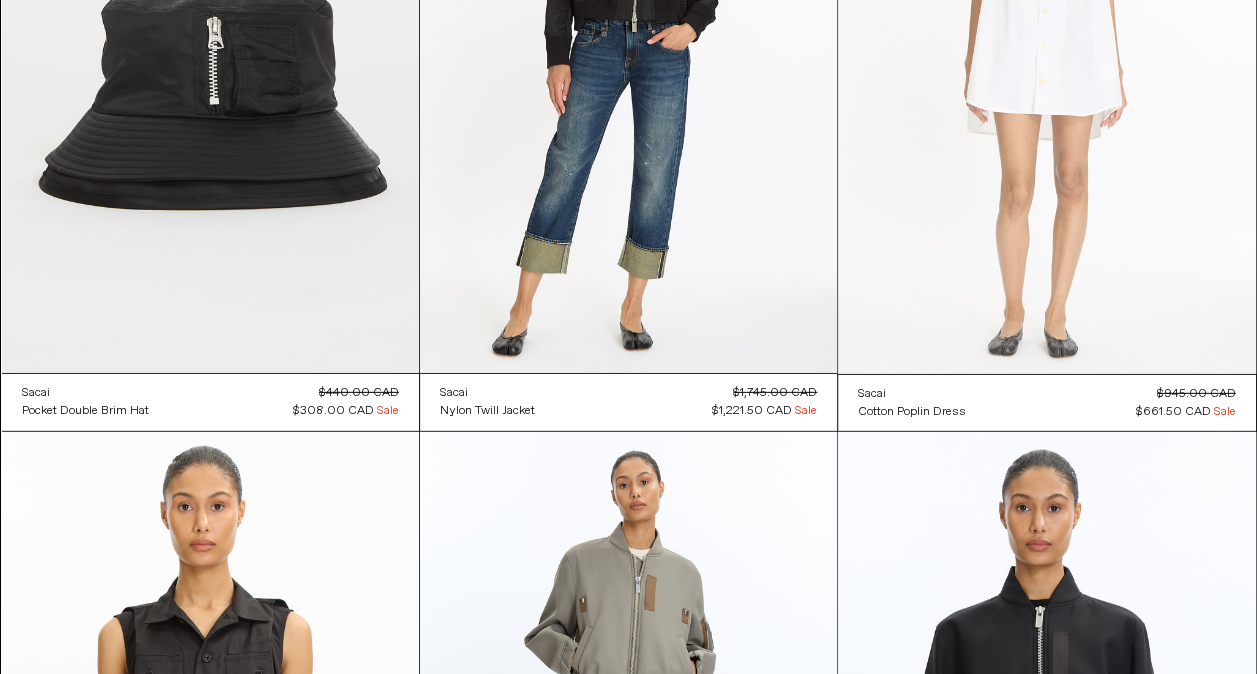 click at bounding box center (1046, 60) 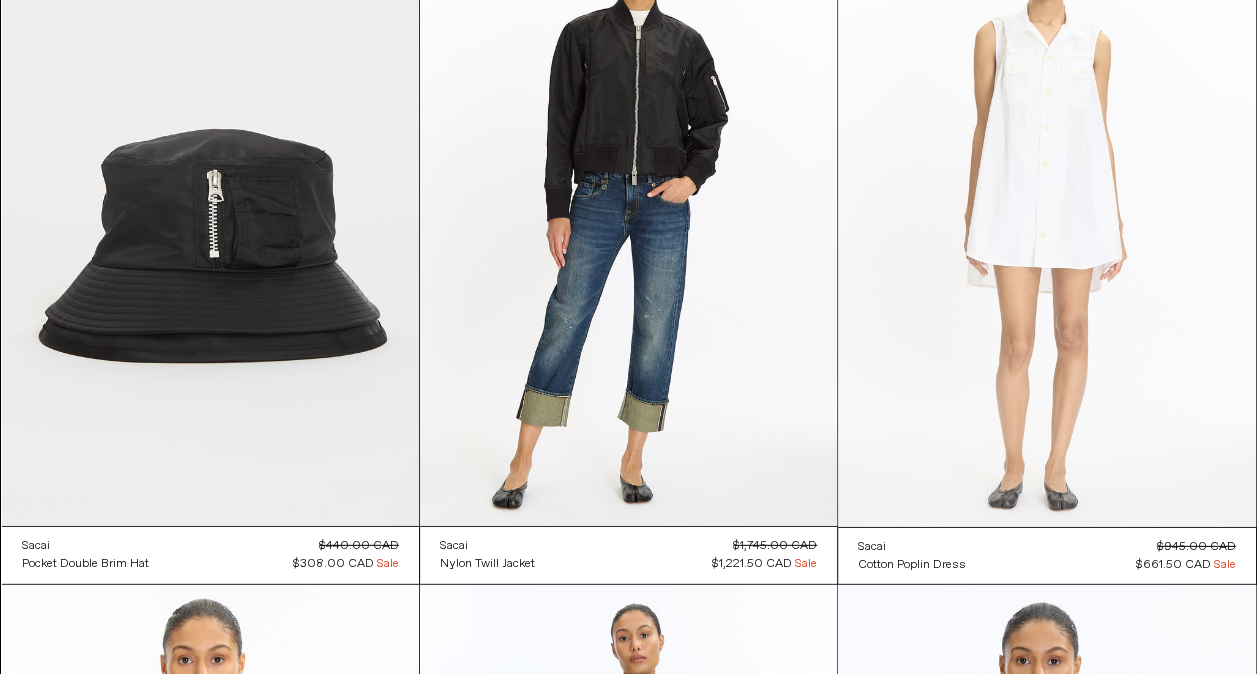 scroll, scrollTop: 22011, scrollLeft: 0, axis: vertical 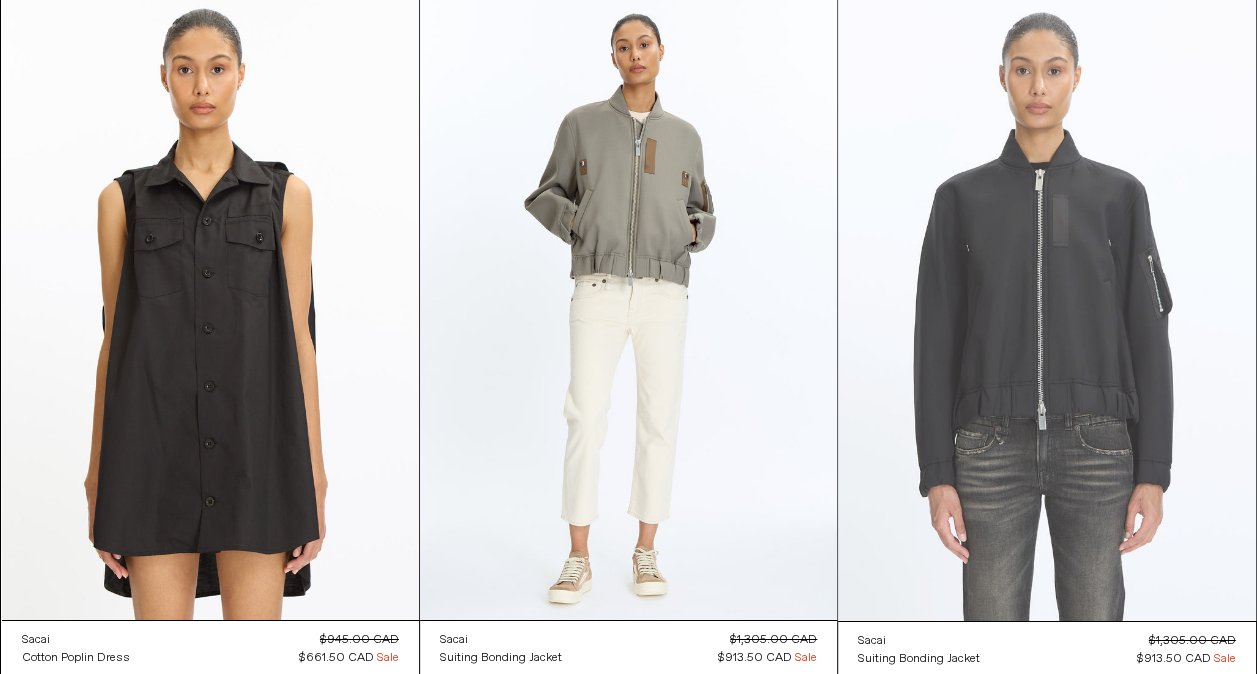 click at bounding box center [1046, 308] 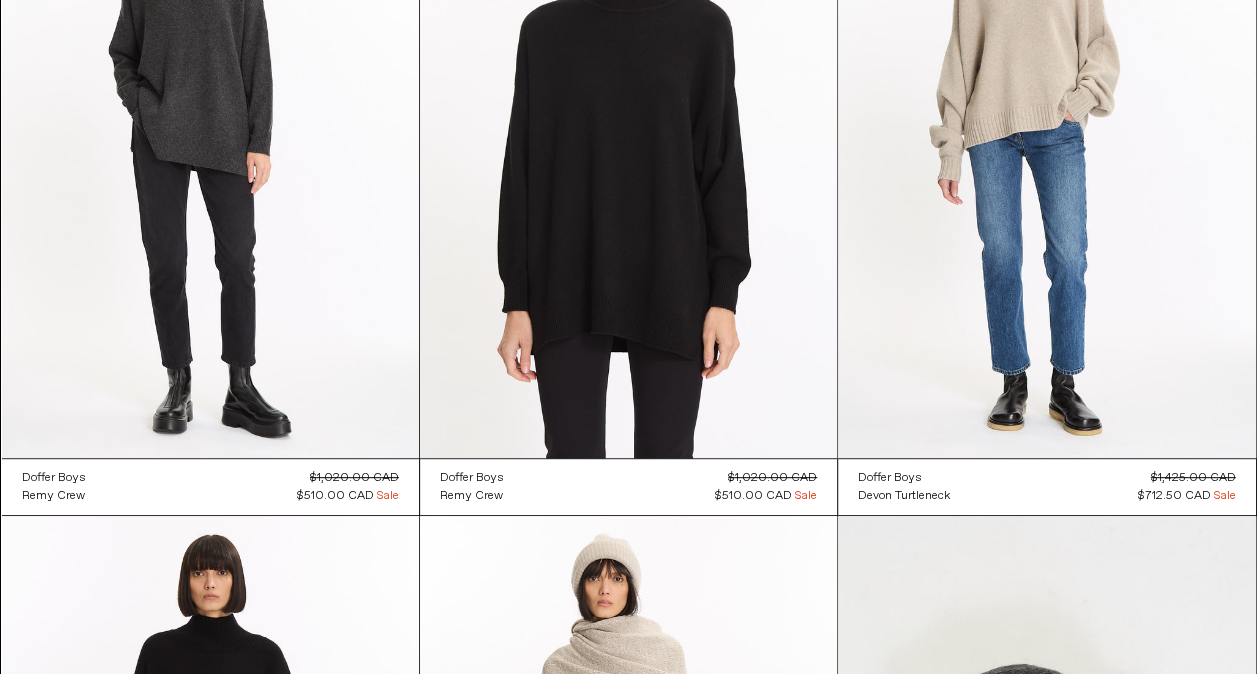 scroll, scrollTop: 30386, scrollLeft: 0, axis: vertical 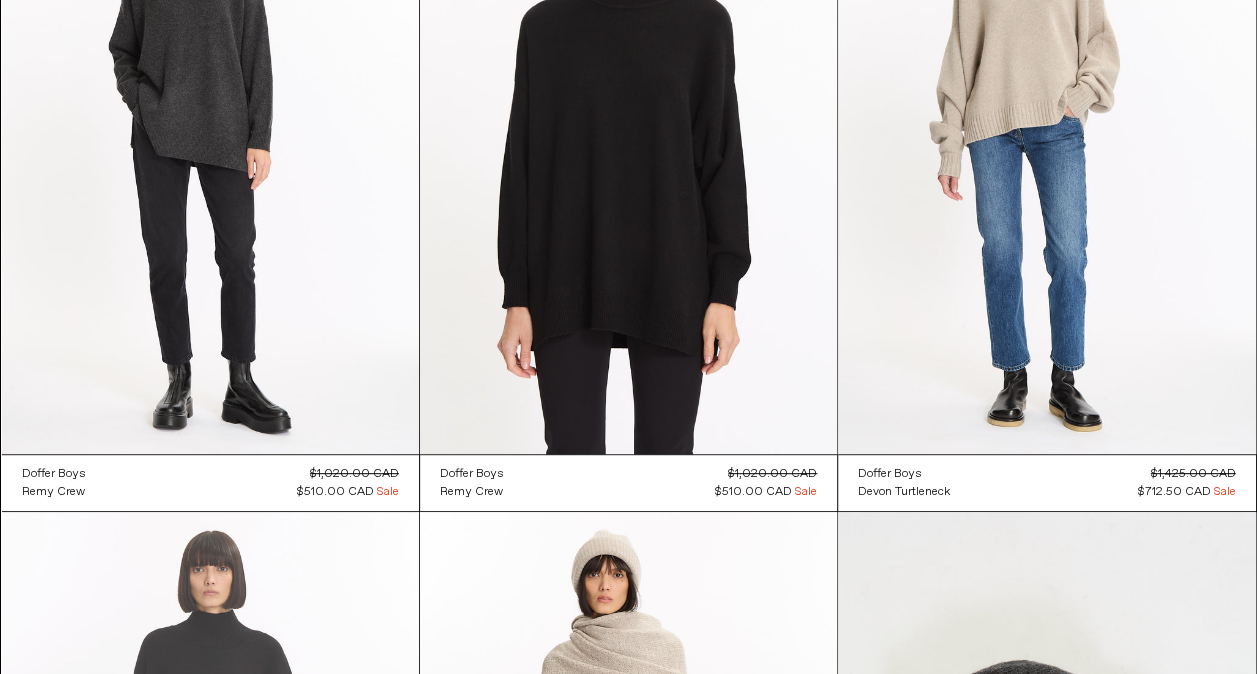 click at bounding box center [210, 825] 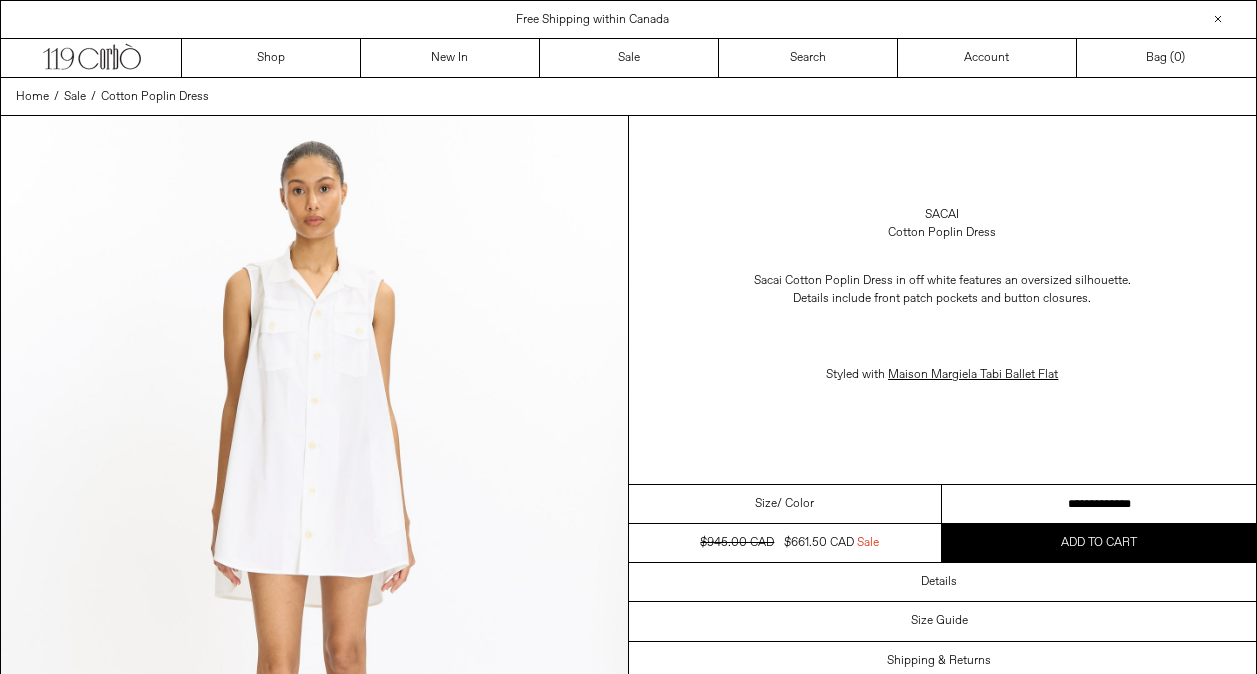 scroll, scrollTop: 0, scrollLeft: 0, axis: both 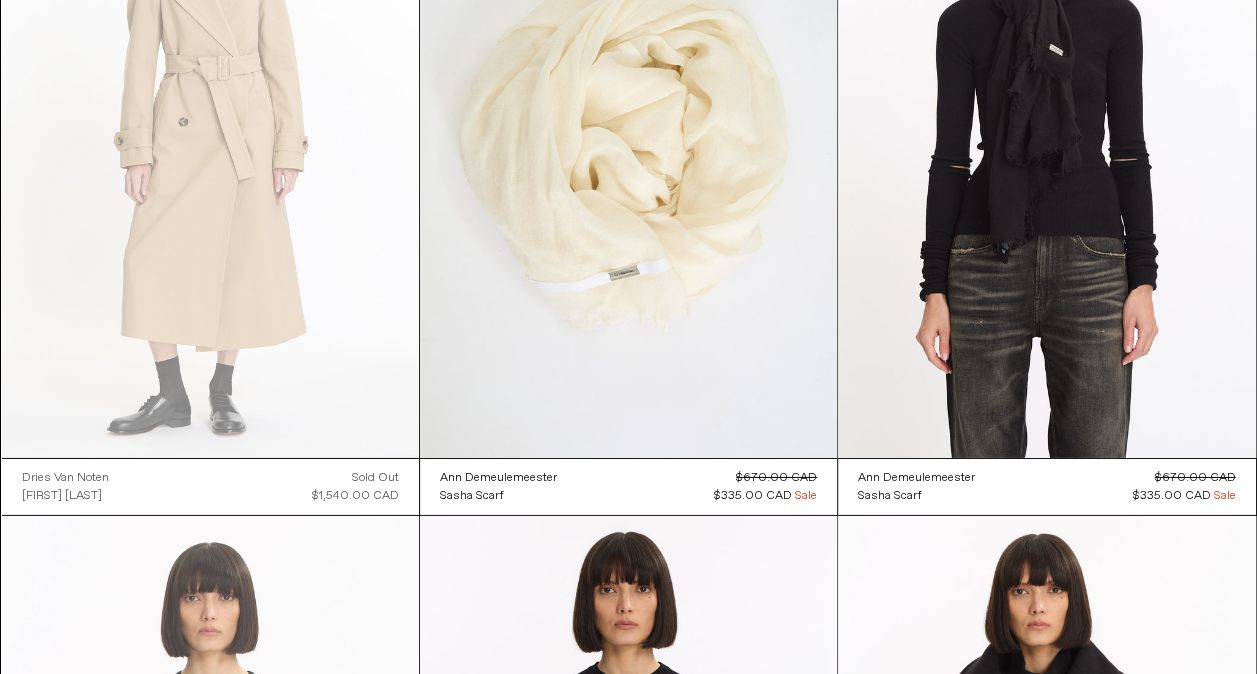 click at bounding box center (210, 829) 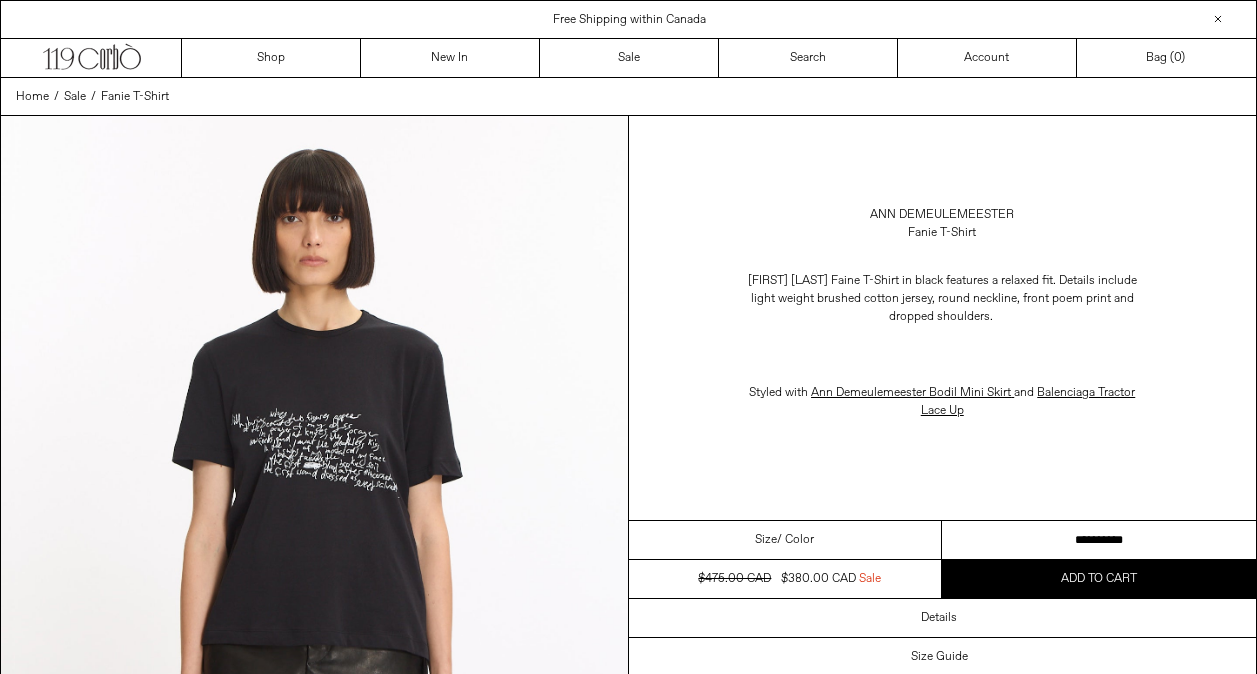 scroll, scrollTop: 0, scrollLeft: 0, axis: both 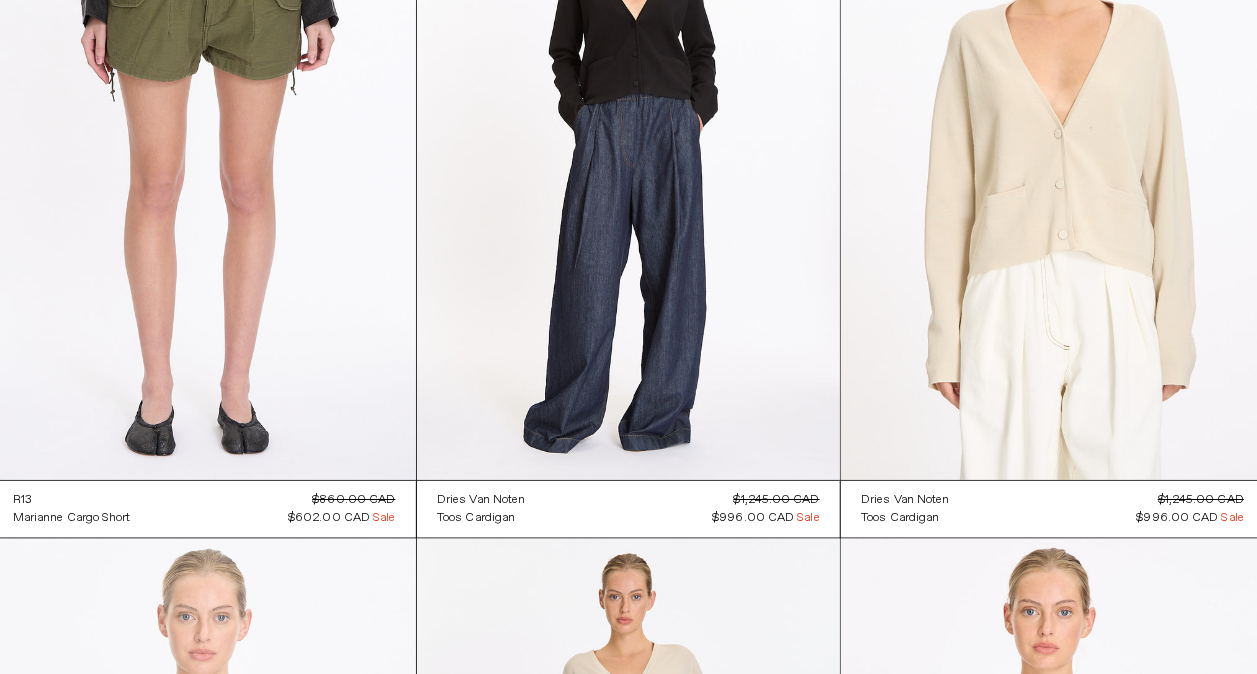 click at bounding box center [210, 852] 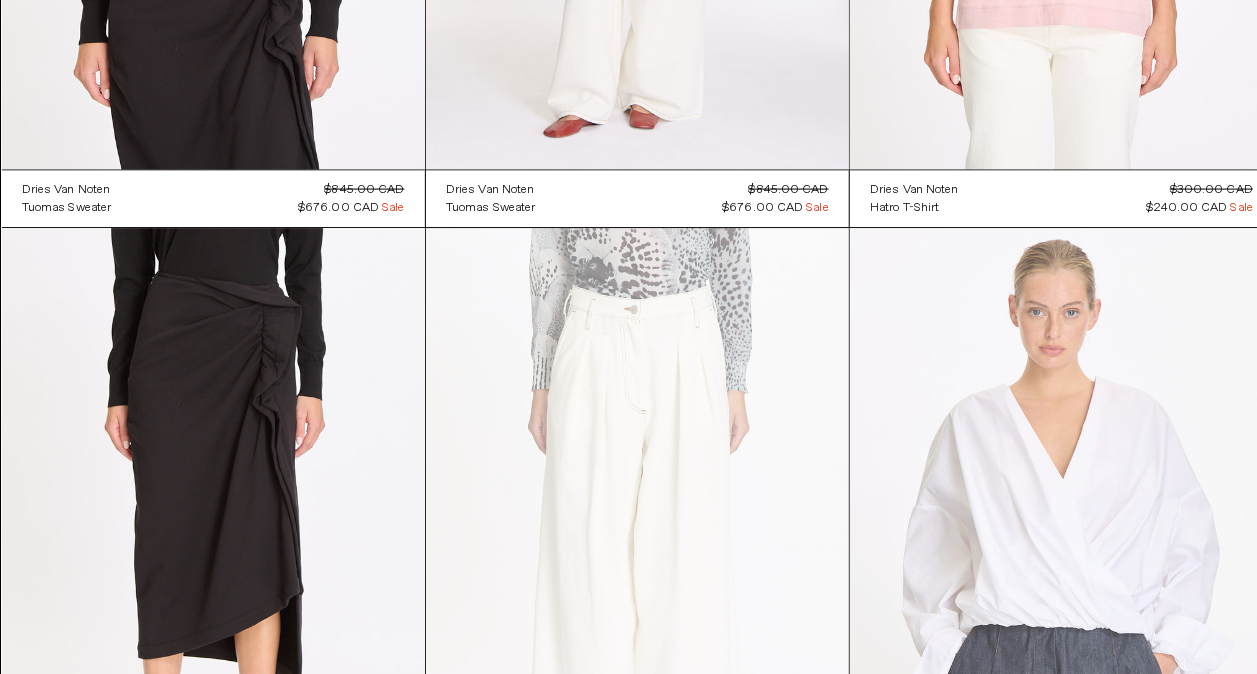 click at bounding box center (1046, 546) 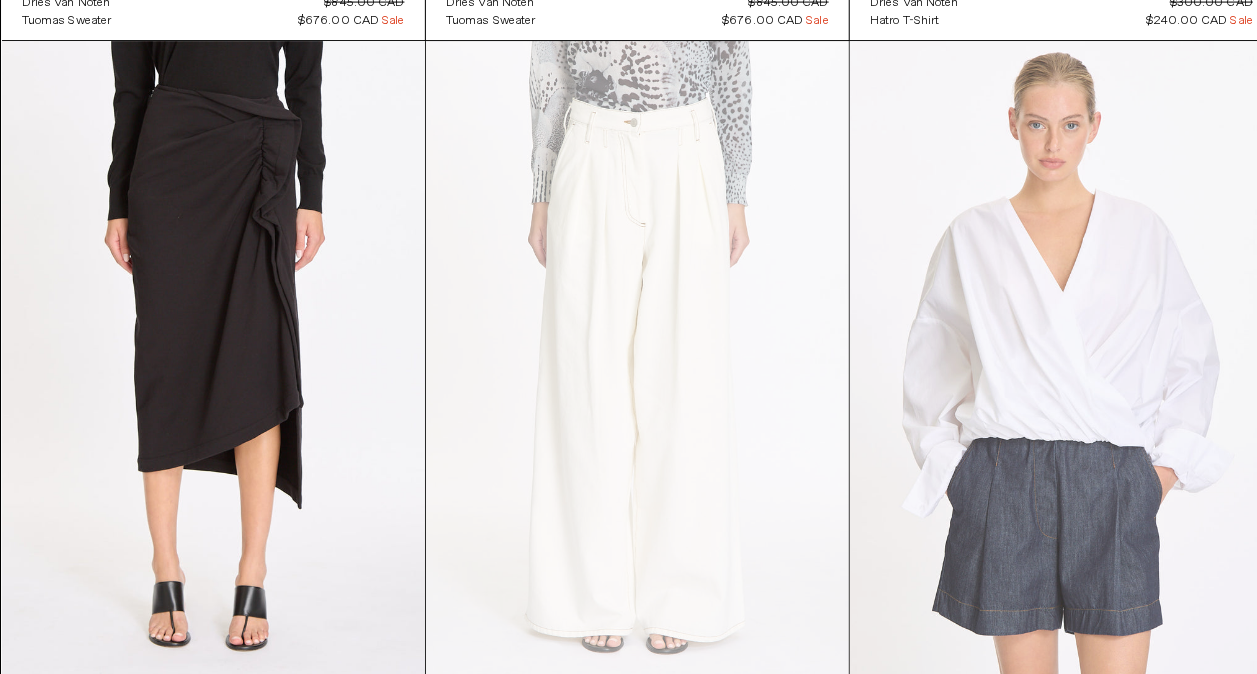 scroll, scrollTop: 12437, scrollLeft: 0, axis: vertical 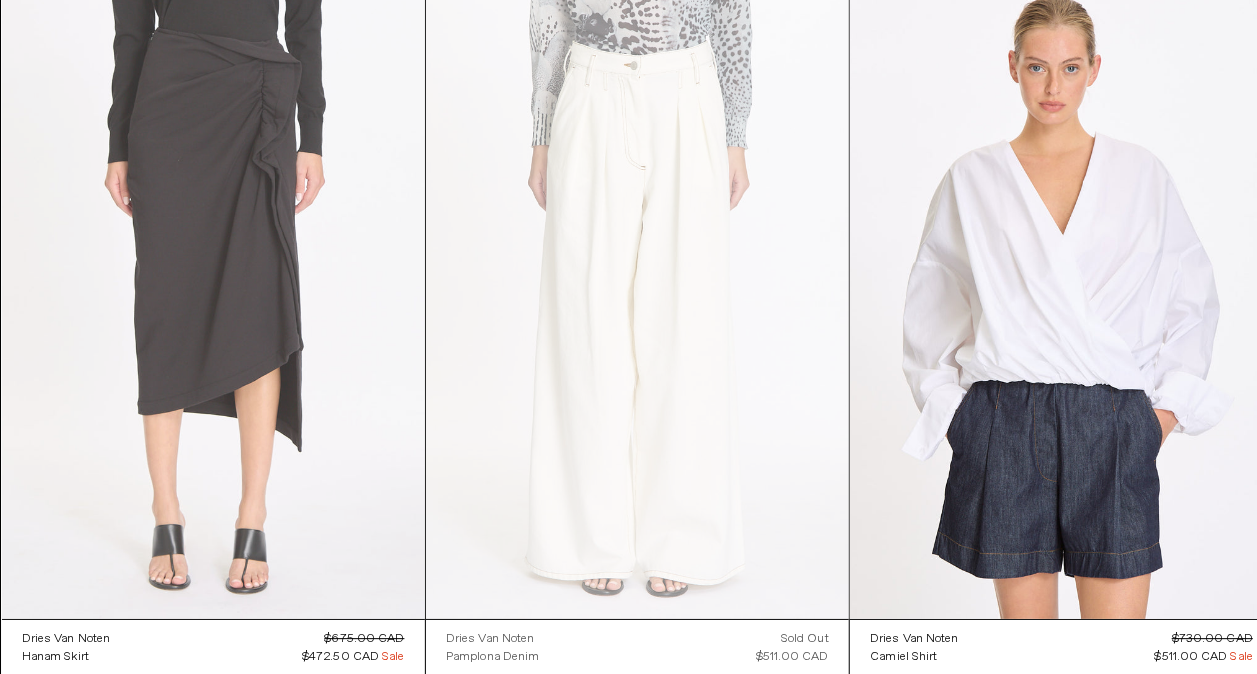 click at bounding box center (210, 305) 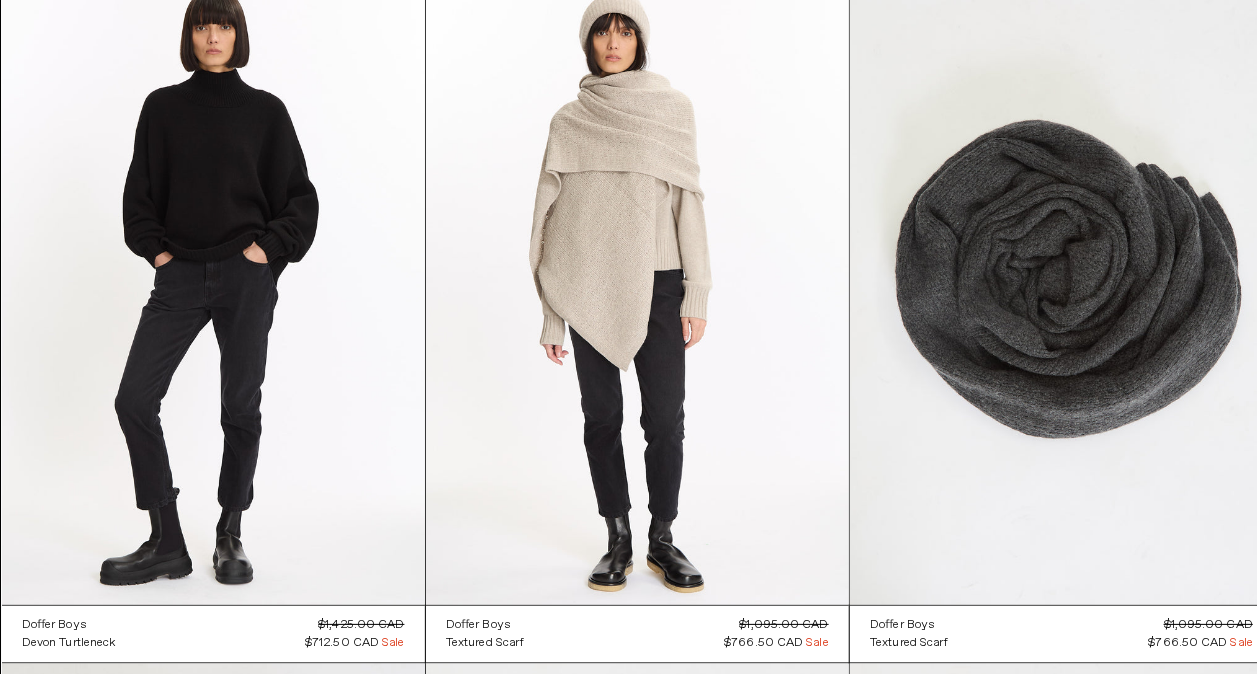 scroll, scrollTop: 30920, scrollLeft: 0, axis: vertical 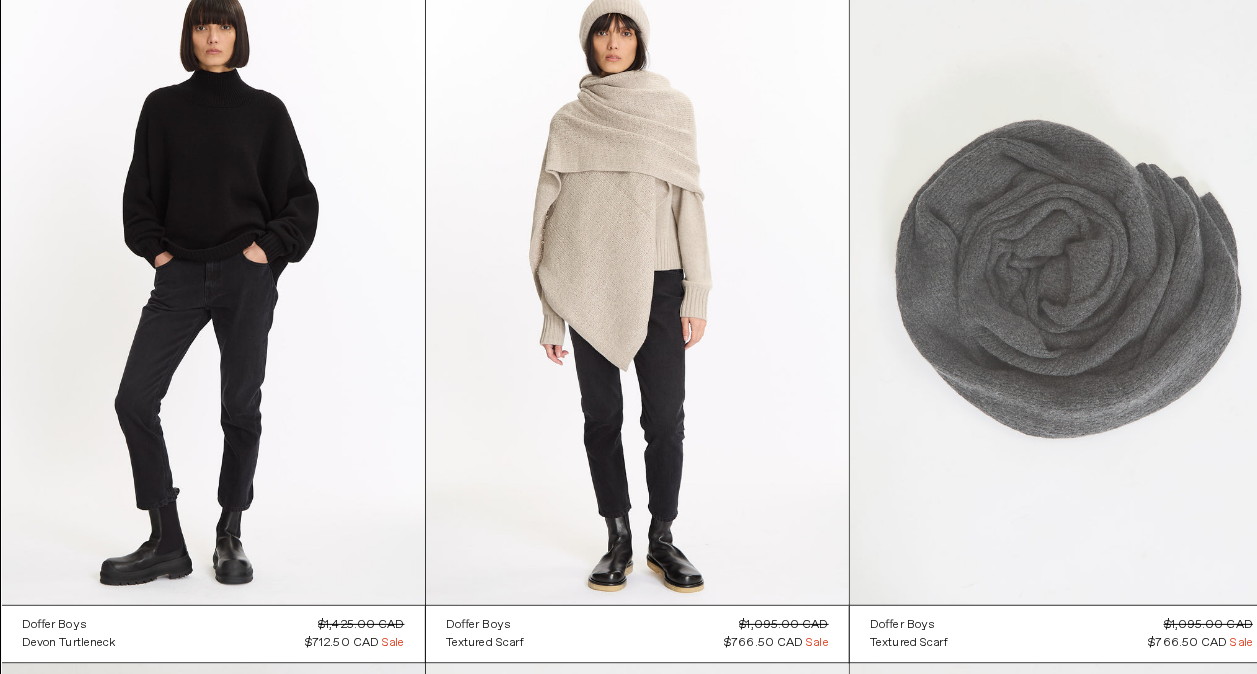 click at bounding box center (1046, 291) 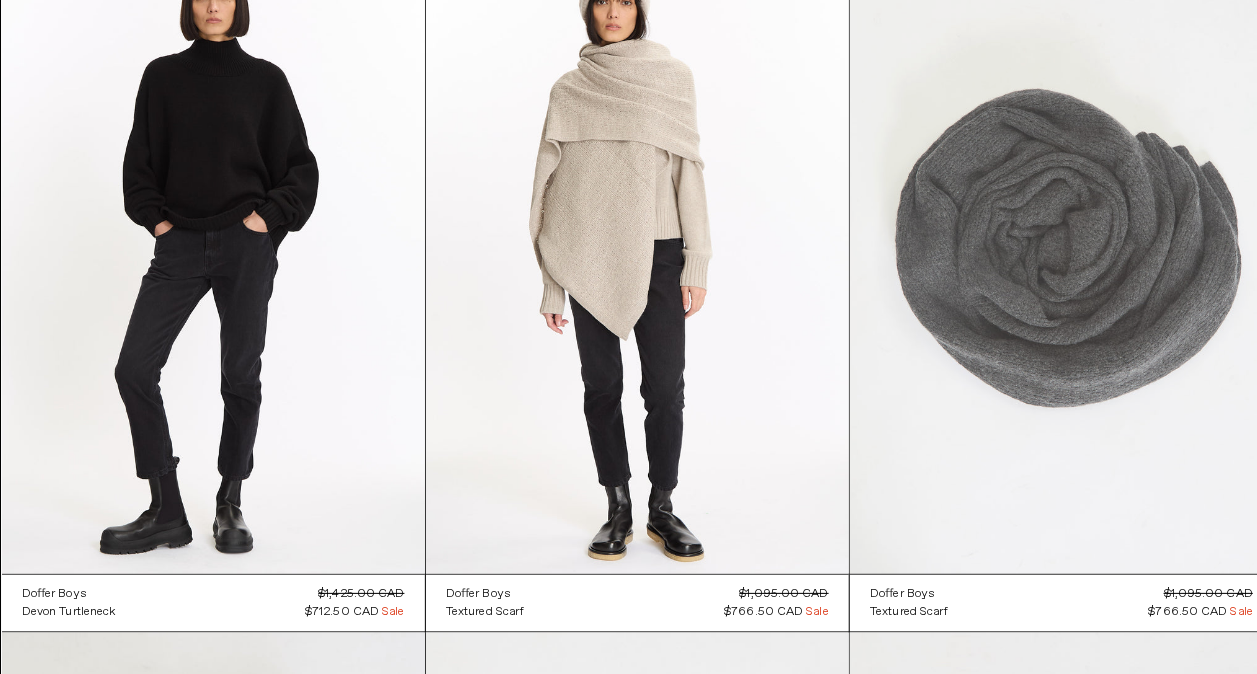 scroll, scrollTop: 31000, scrollLeft: 0, axis: vertical 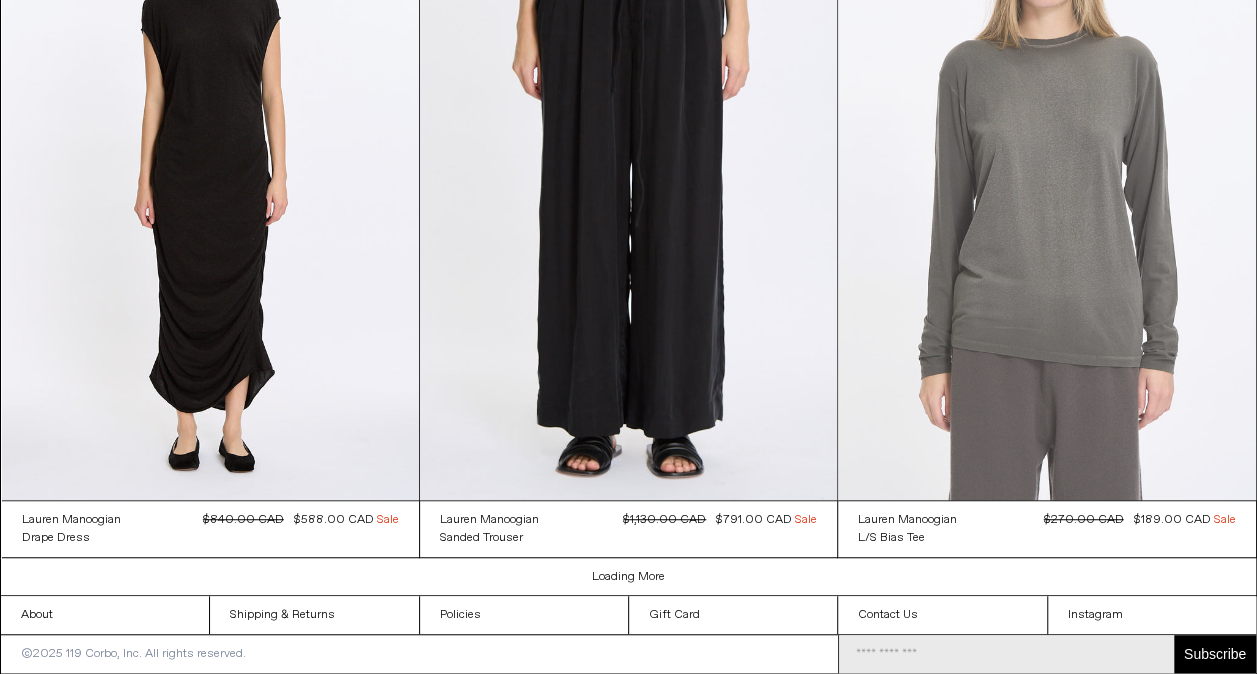 click at bounding box center (1046, 187) 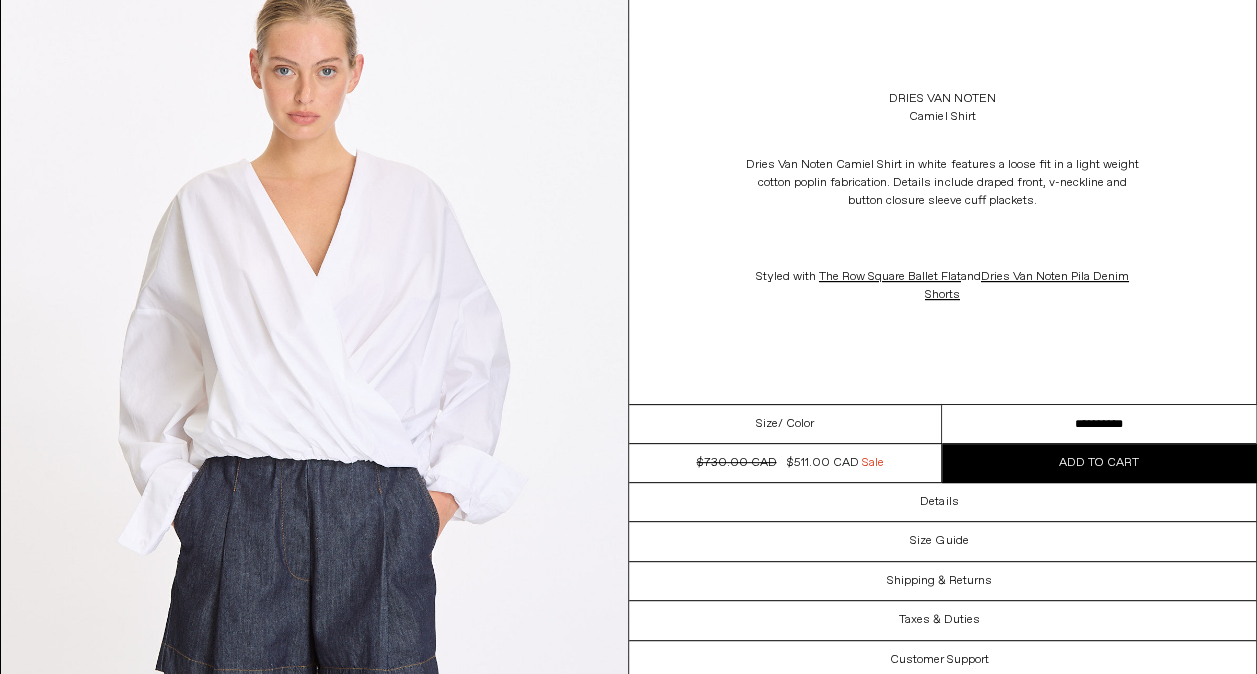scroll, scrollTop: 0, scrollLeft: 0, axis: both 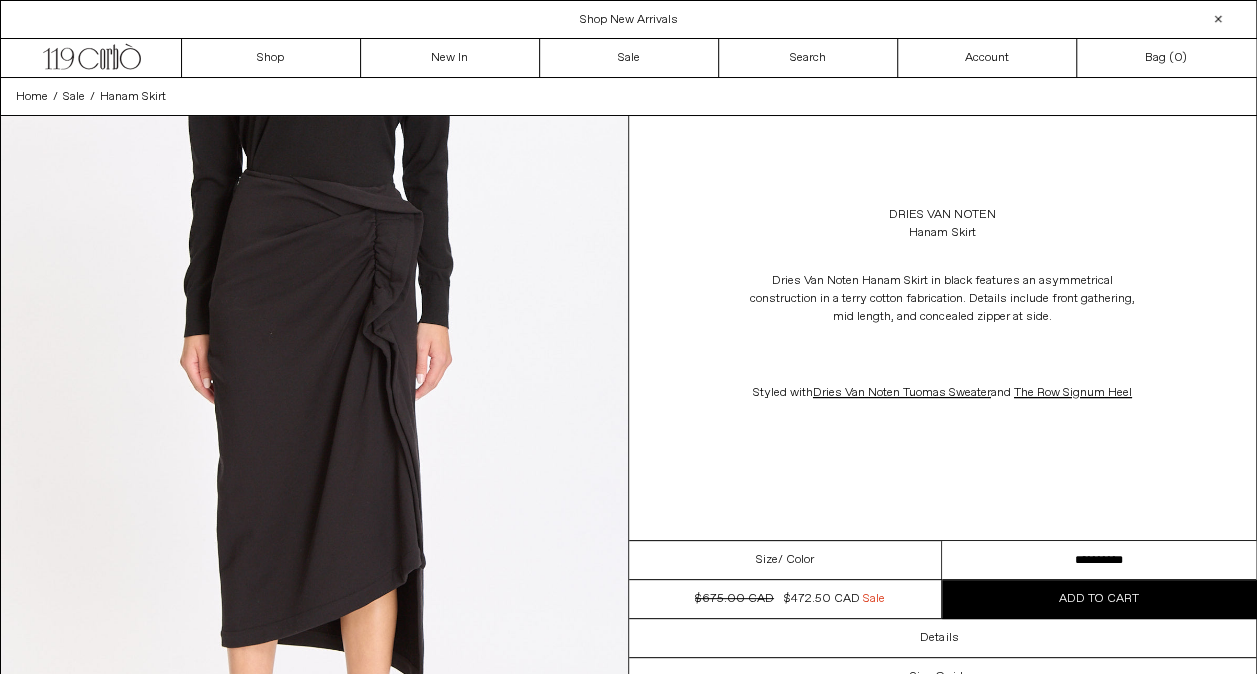 click at bounding box center [314, 507] 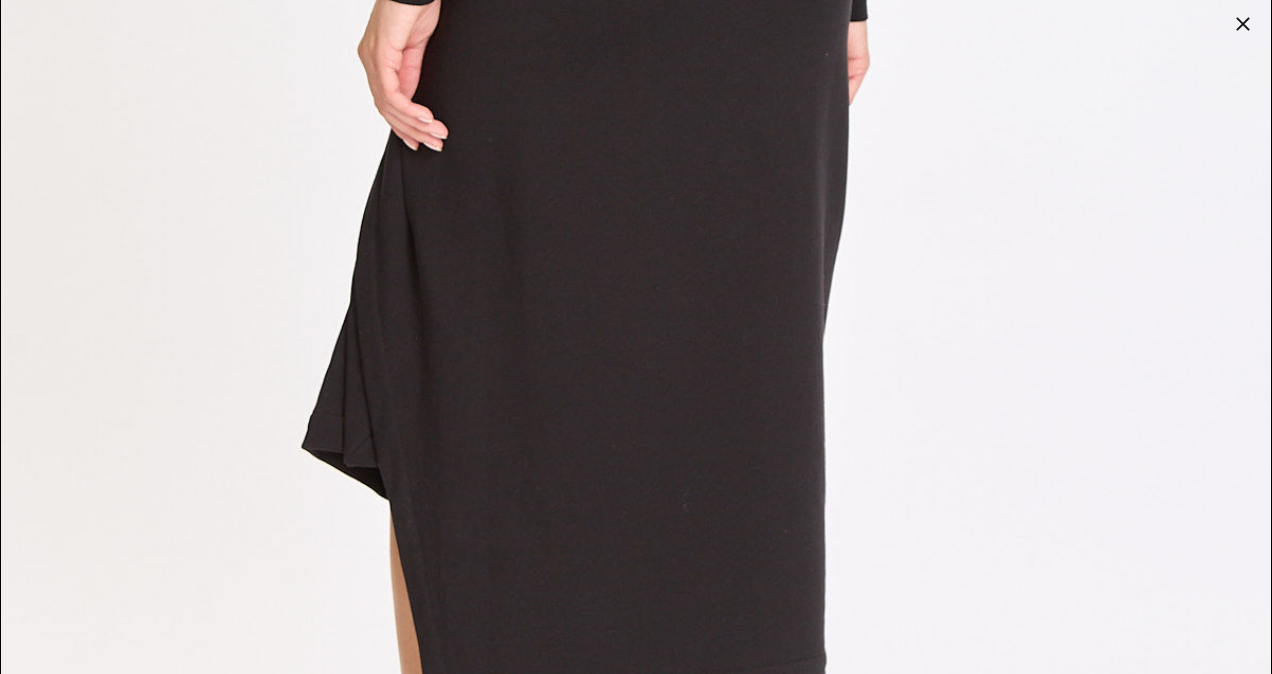 scroll, scrollTop: 3630, scrollLeft: 0, axis: vertical 